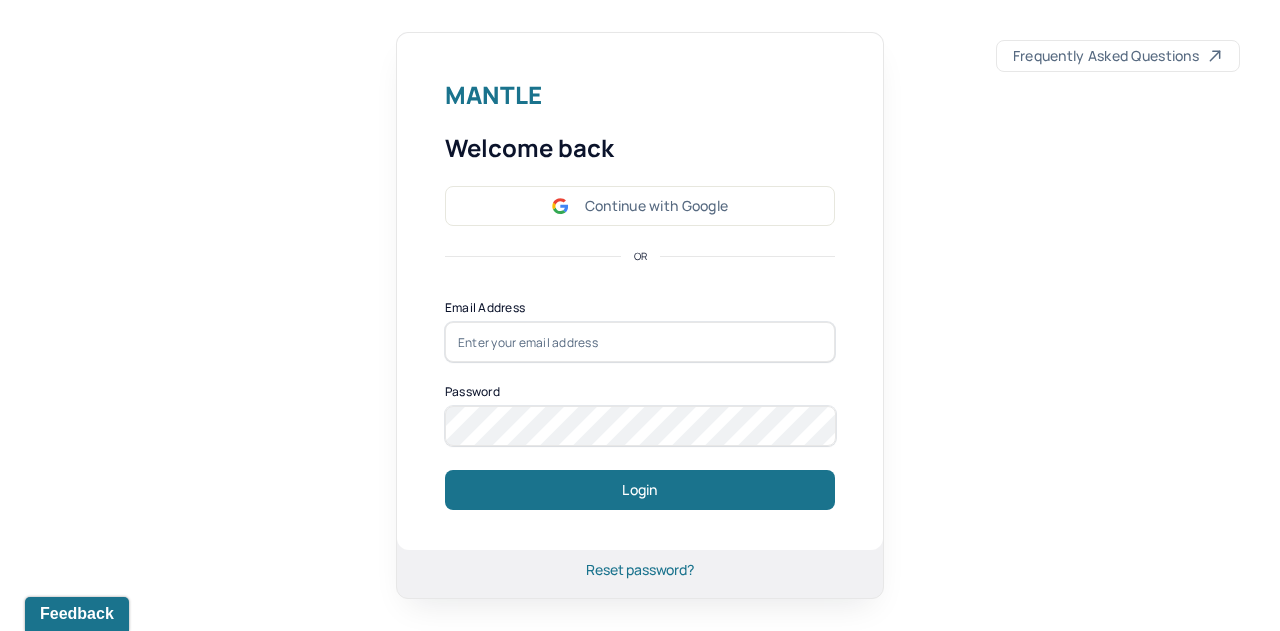 scroll, scrollTop: 0, scrollLeft: 0, axis: both 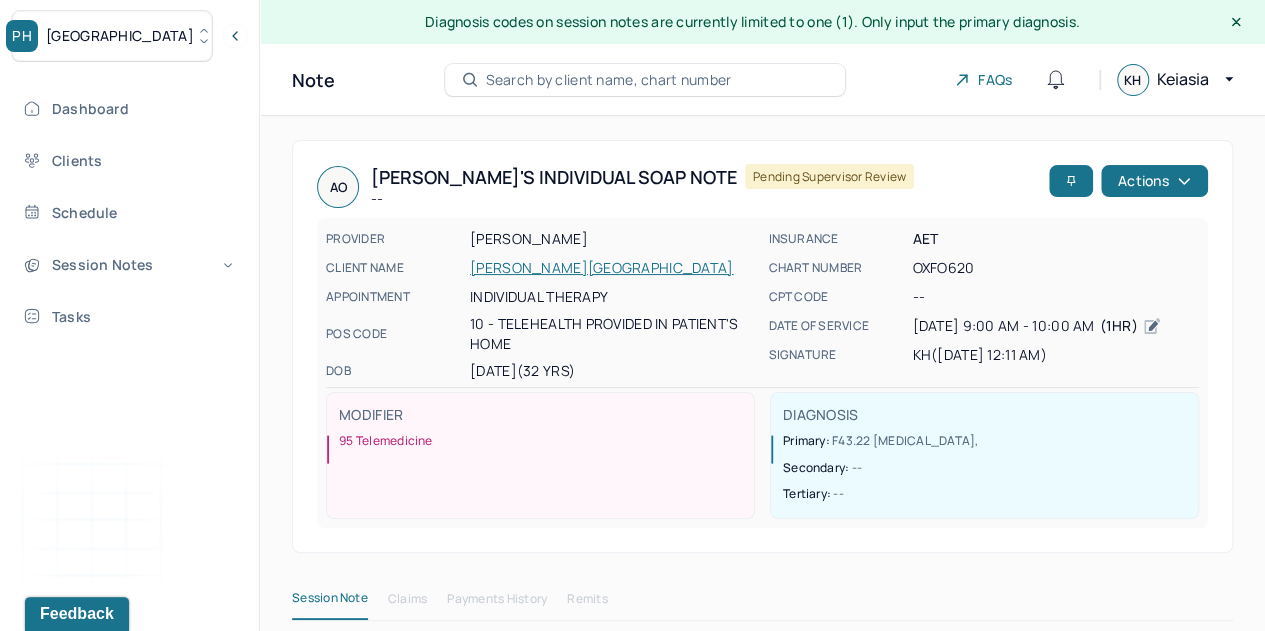 click on "Dashboard" at bounding box center (128, 108) 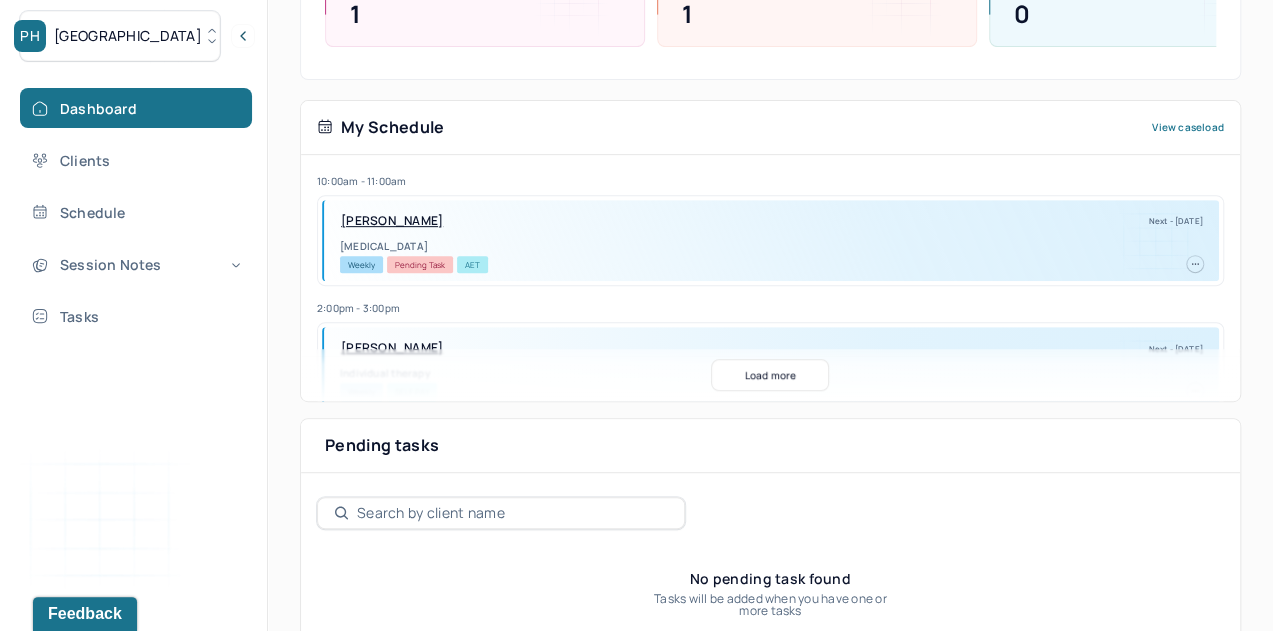 scroll, scrollTop: 428, scrollLeft: 0, axis: vertical 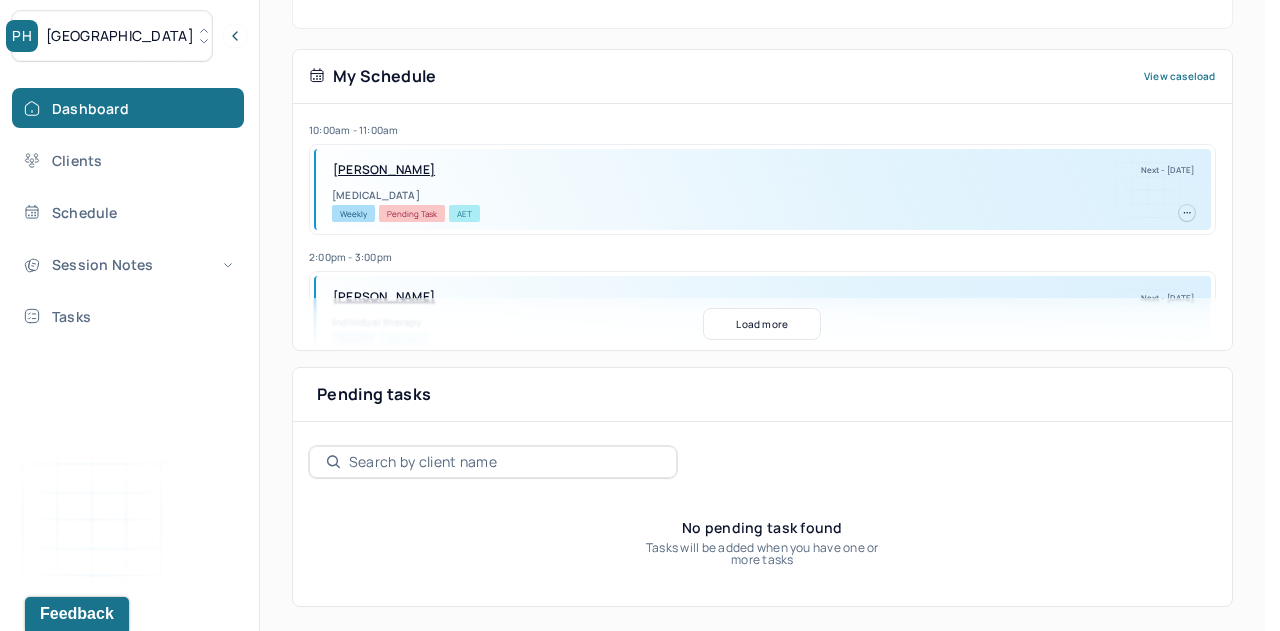 click on "Park Hill" at bounding box center (120, 36) 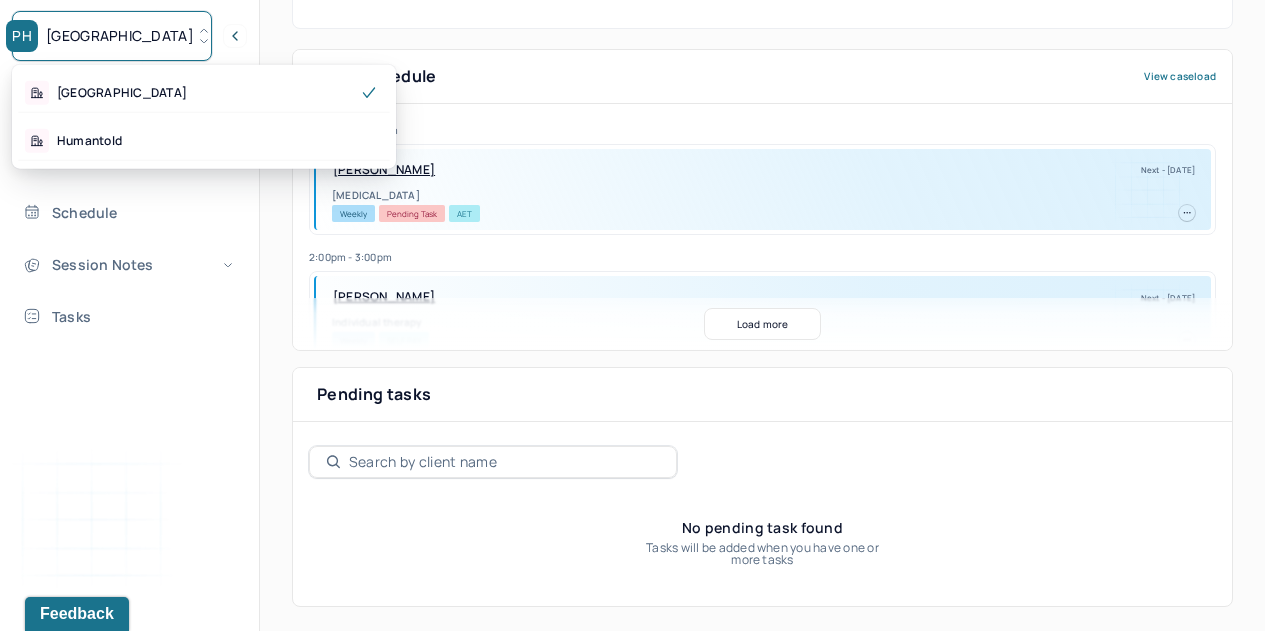 click on "Humantold" at bounding box center [89, 141] 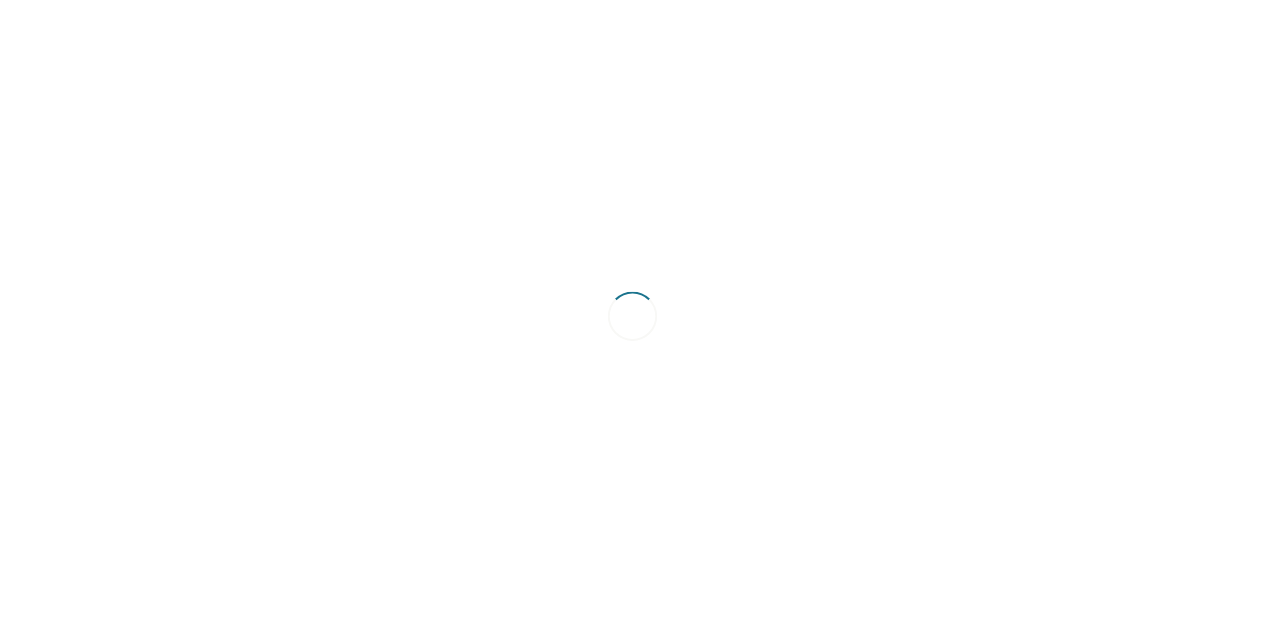 scroll, scrollTop: 0, scrollLeft: 0, axis: both 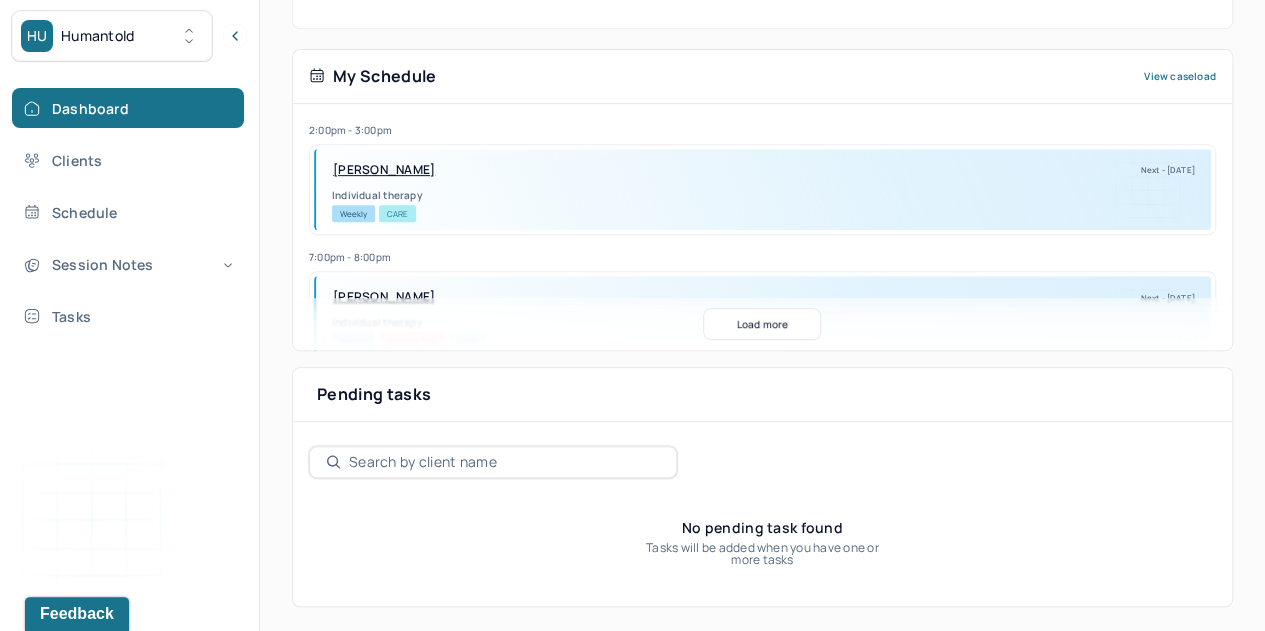 click on "Session Notes" at bounding box center [128, 264] 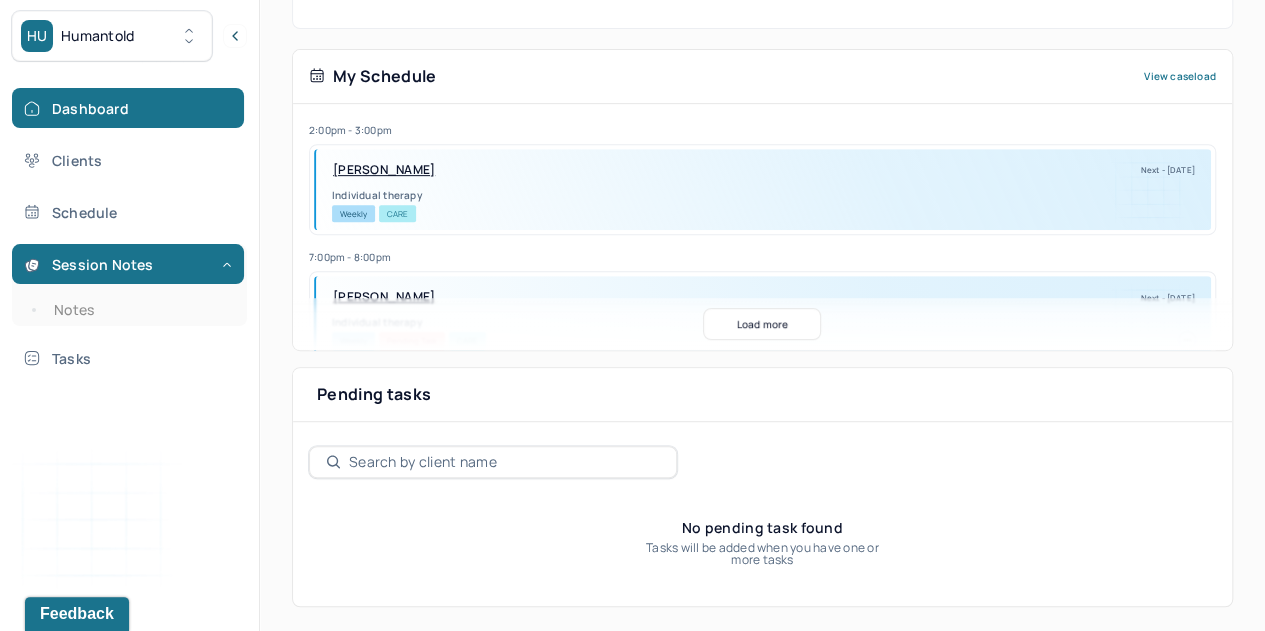 click on "Notes" at bounding box center [139, 310] 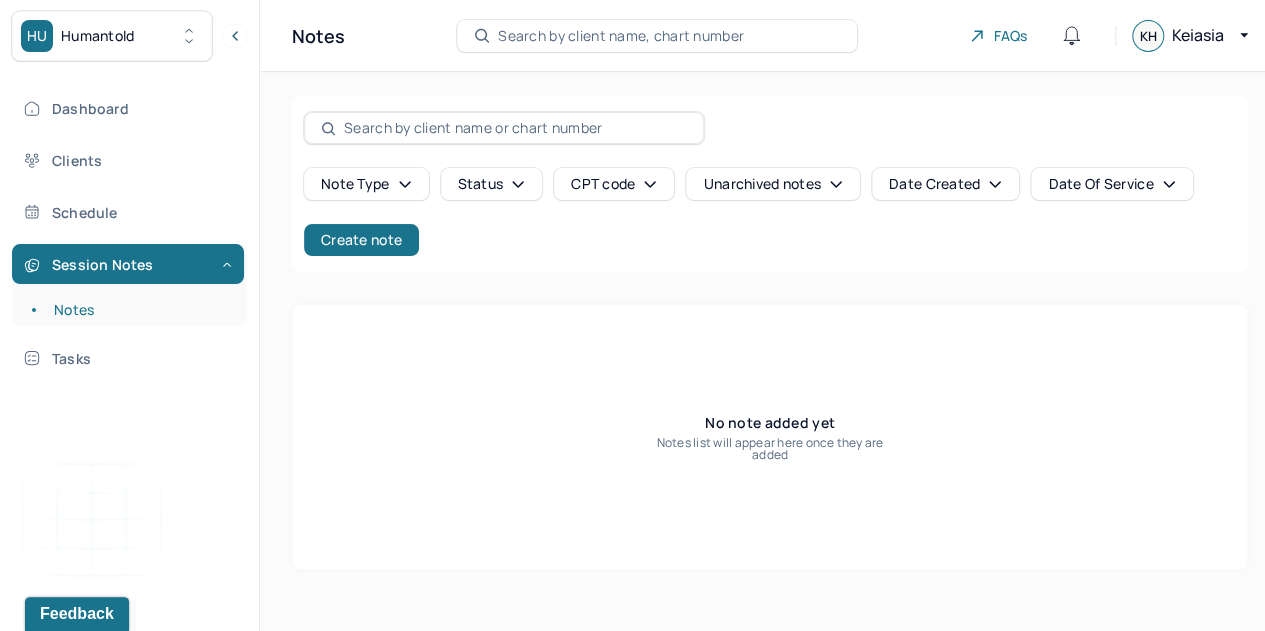 scroll, scrollTop: 0, scrollLeft: 0, axis: both 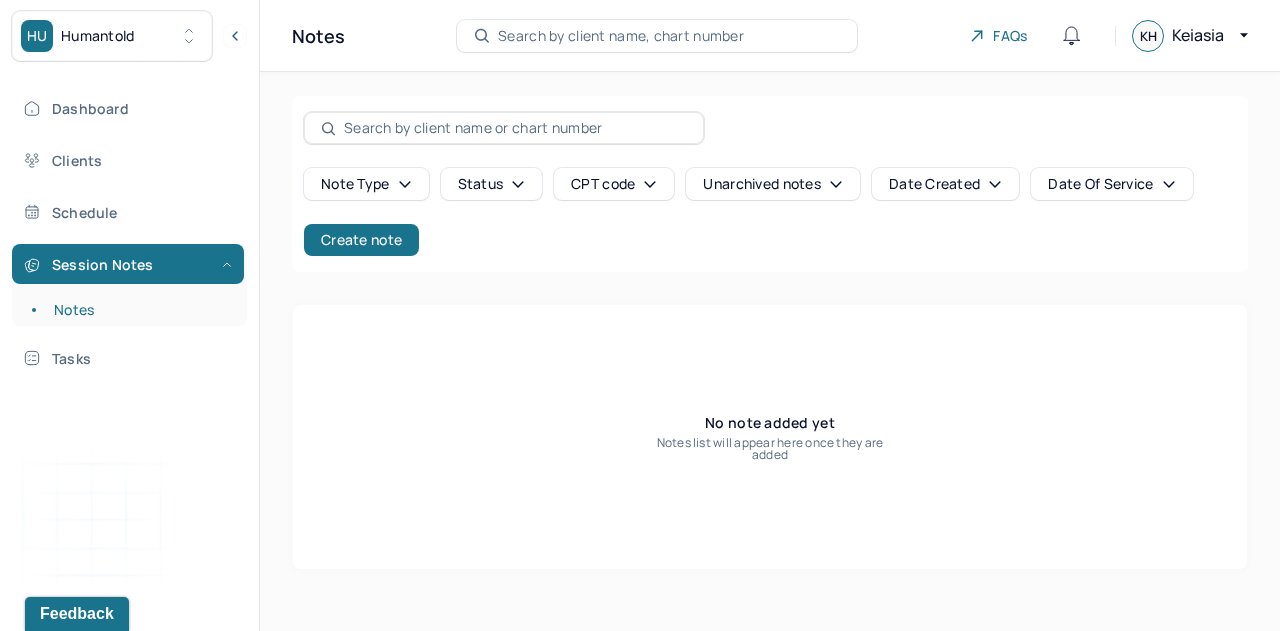 click on "Create note" at bounding box center (361, 240) 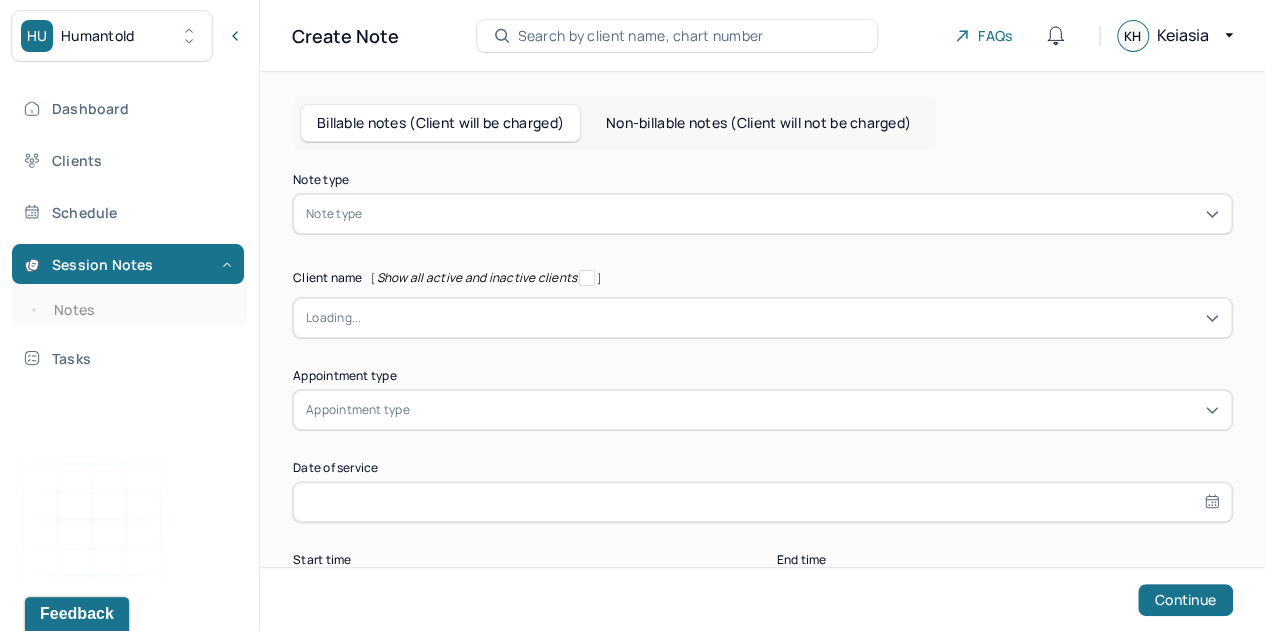 click at bounding box center (792, 214) 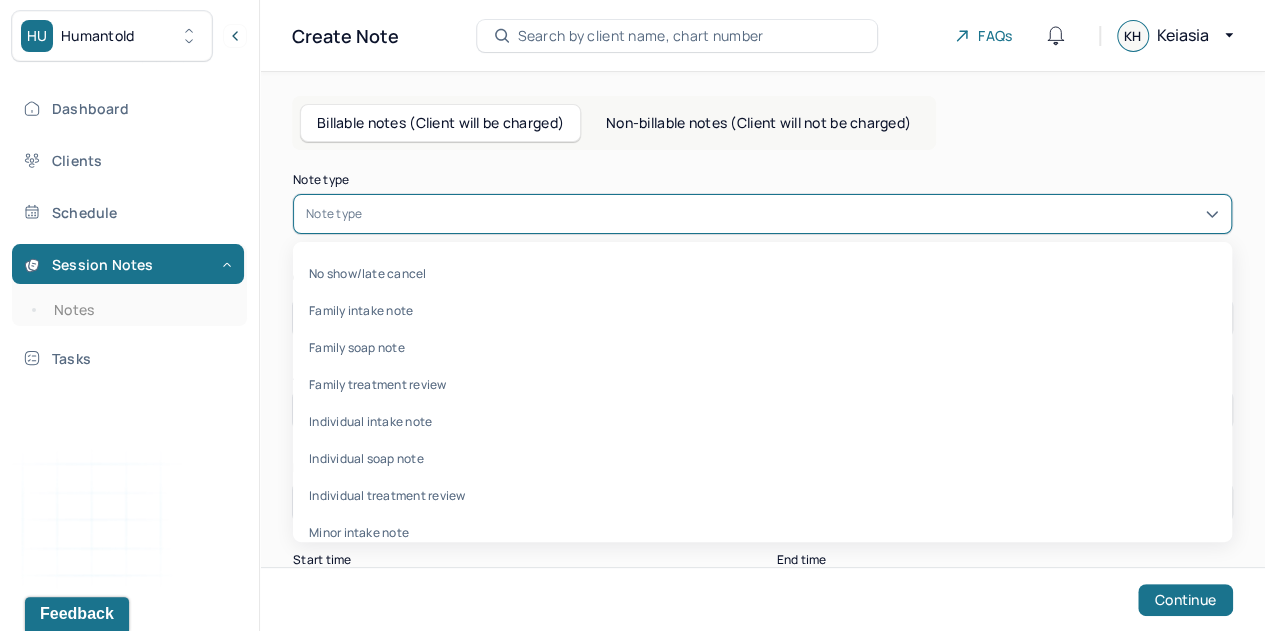 click on "Individual soap note" at bounding box center [762, 458] 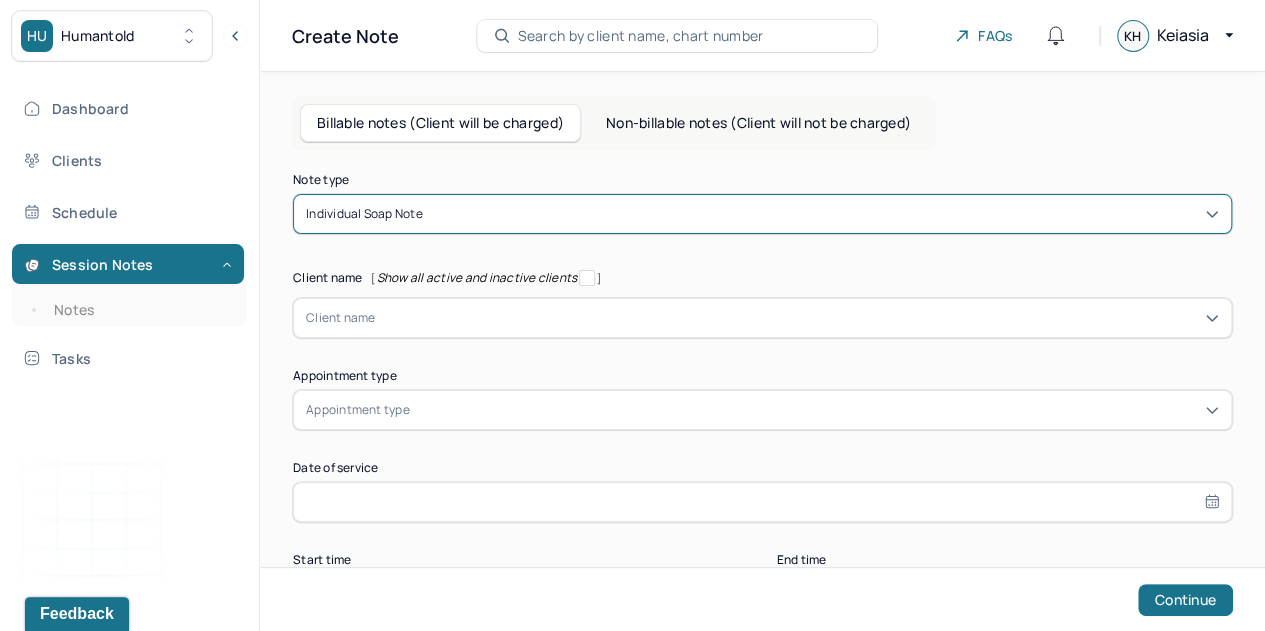 click on "Note type option Individual soap note, selected. Individual soap note Client name [ Show all active and inactive clients ] Client name Supervisee name Appointment type Appointment type Date of service Start time End time   Continue" at bounding box center (762, 394) 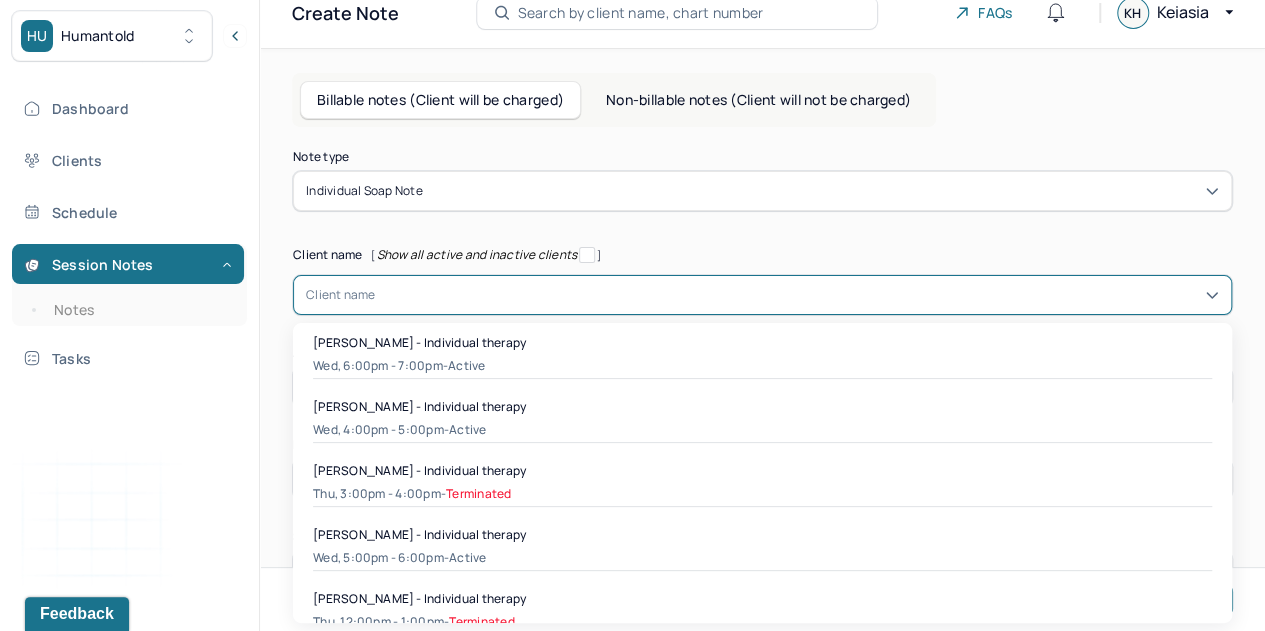 scroll, scrollTop: 24, scrollLeft: 0, axis: vertical 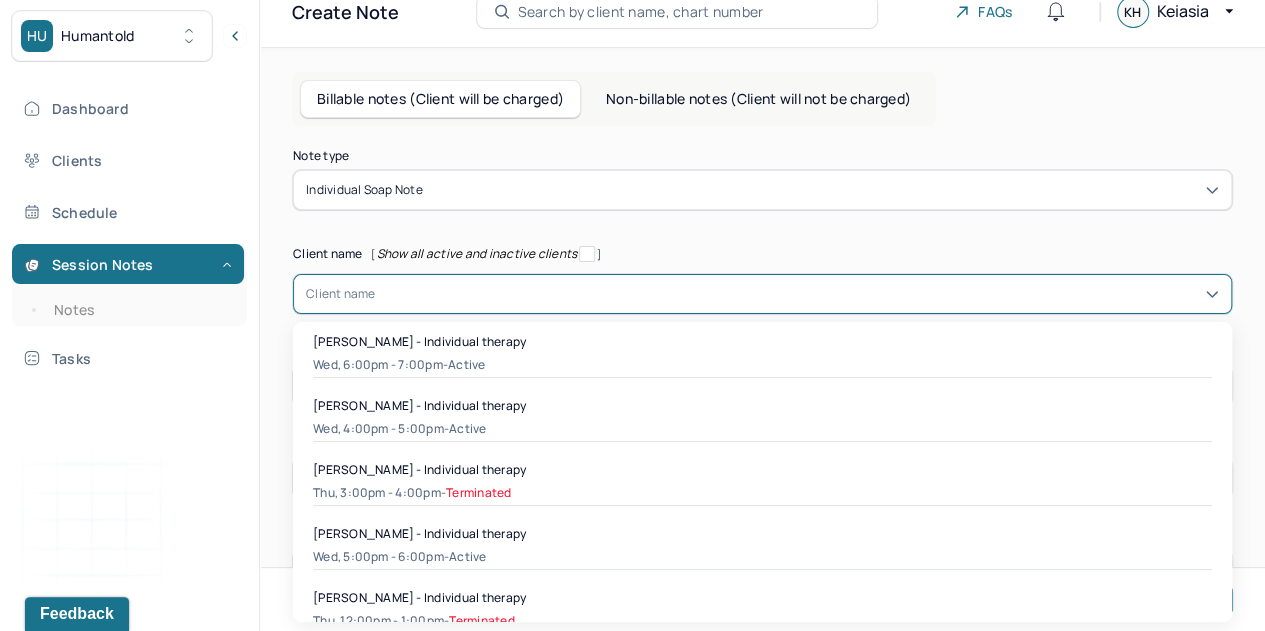 type on "p" 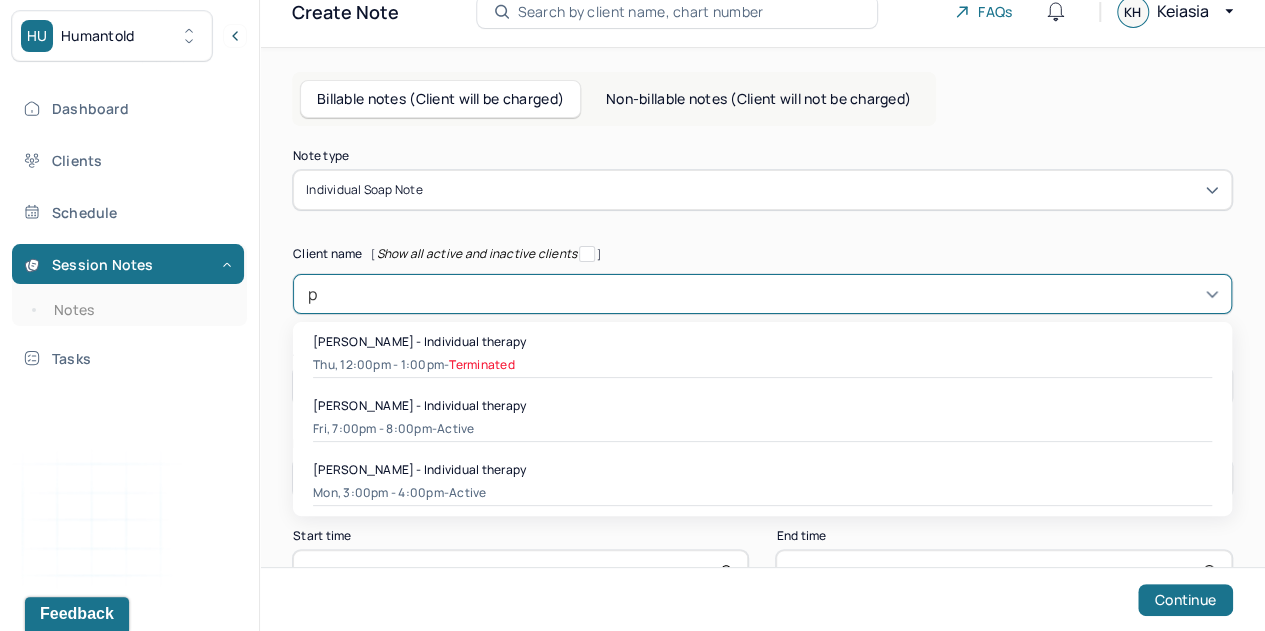 click on "Fri, 7:00pm - 8:00pm  -  active" at bounding box center (762, 429) 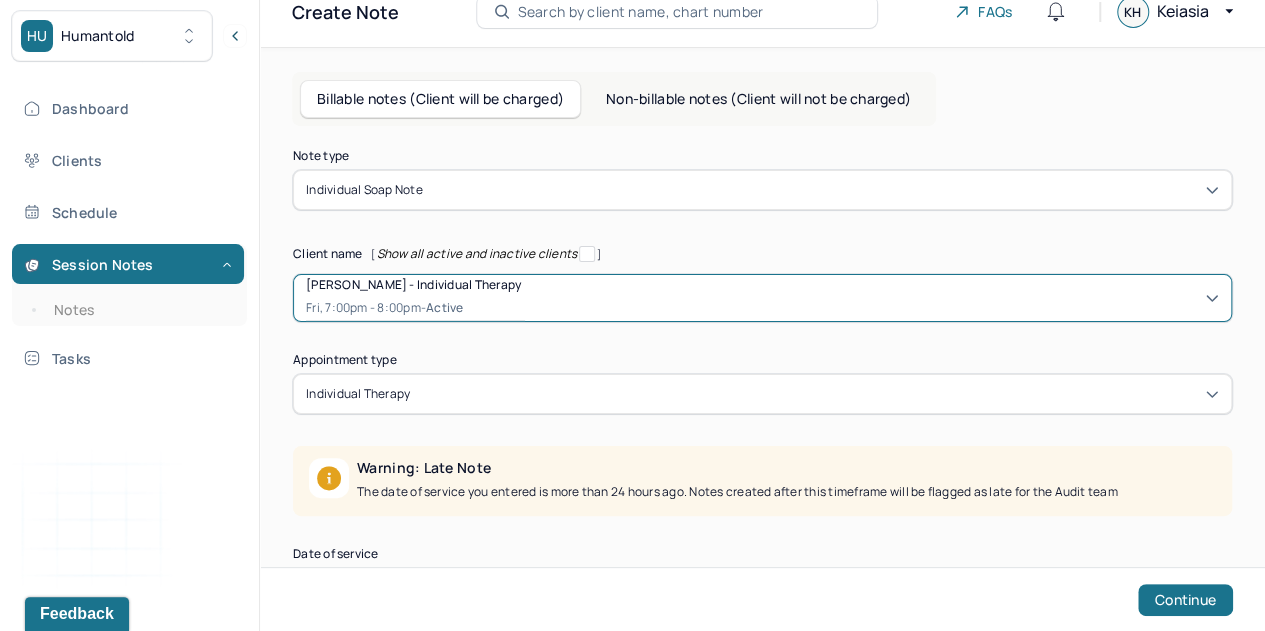 scroll, scrollTop: 230, scrollLeft: 0, axis: vertical 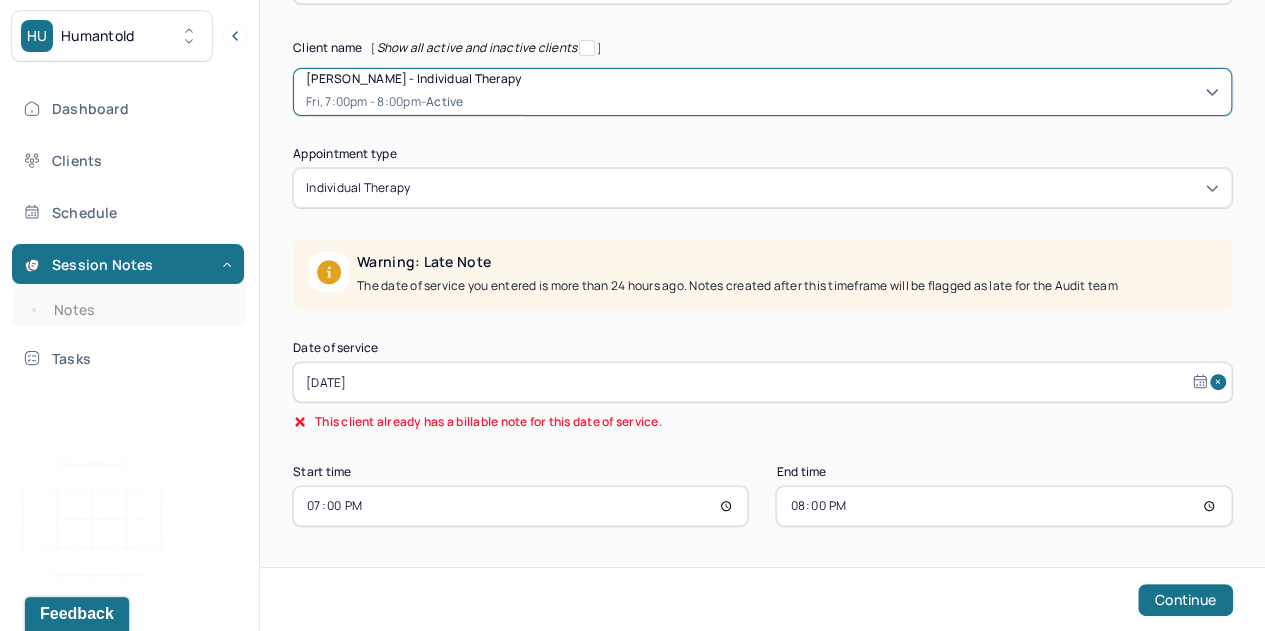 click on "[DATE]" at bounding box center [762, 382] 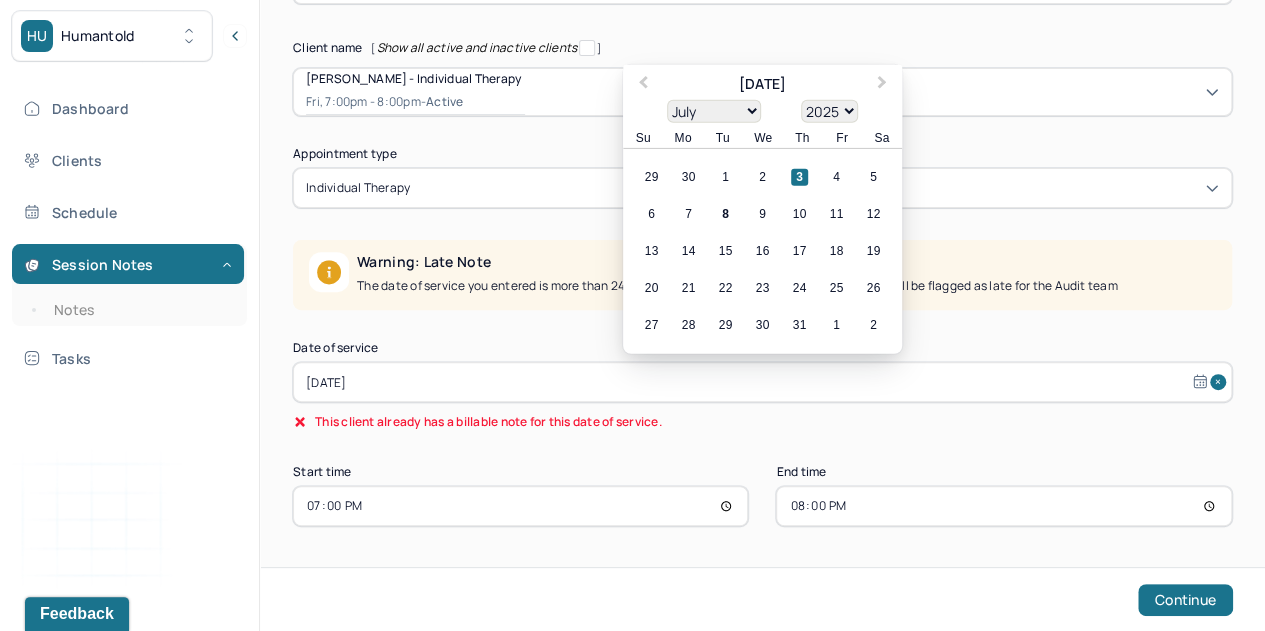 click on "8" at bounding box center (725, 214) 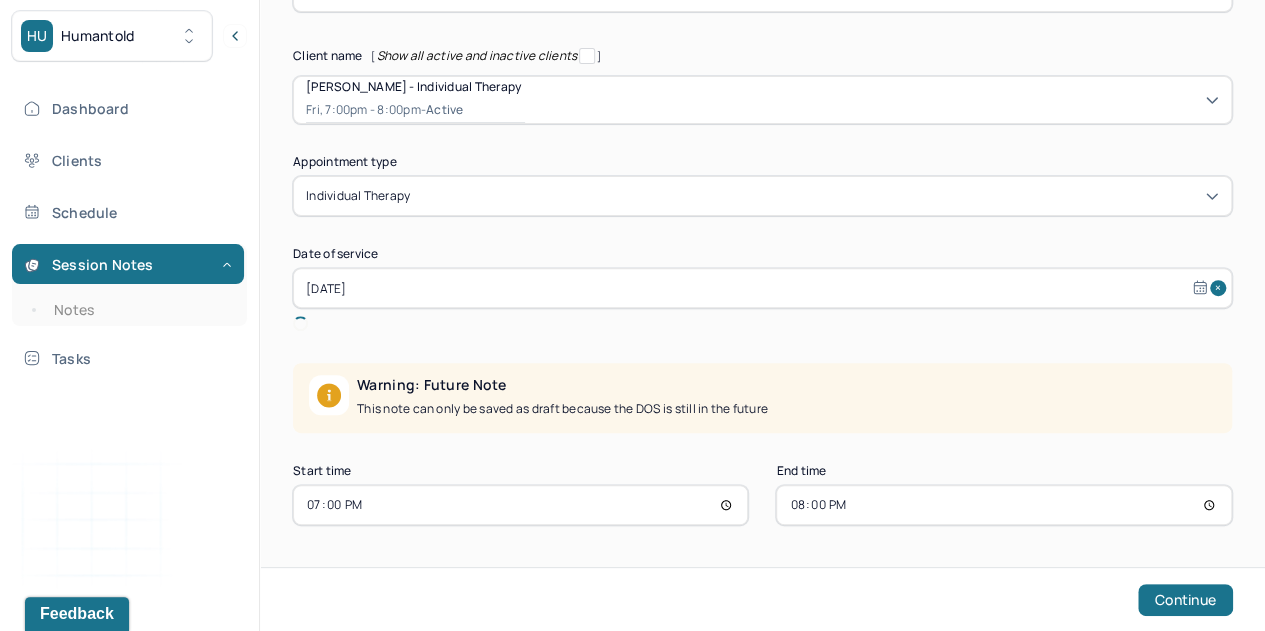 scroll, scrollTop: 198, scrollLeft: 0, axis: vertical 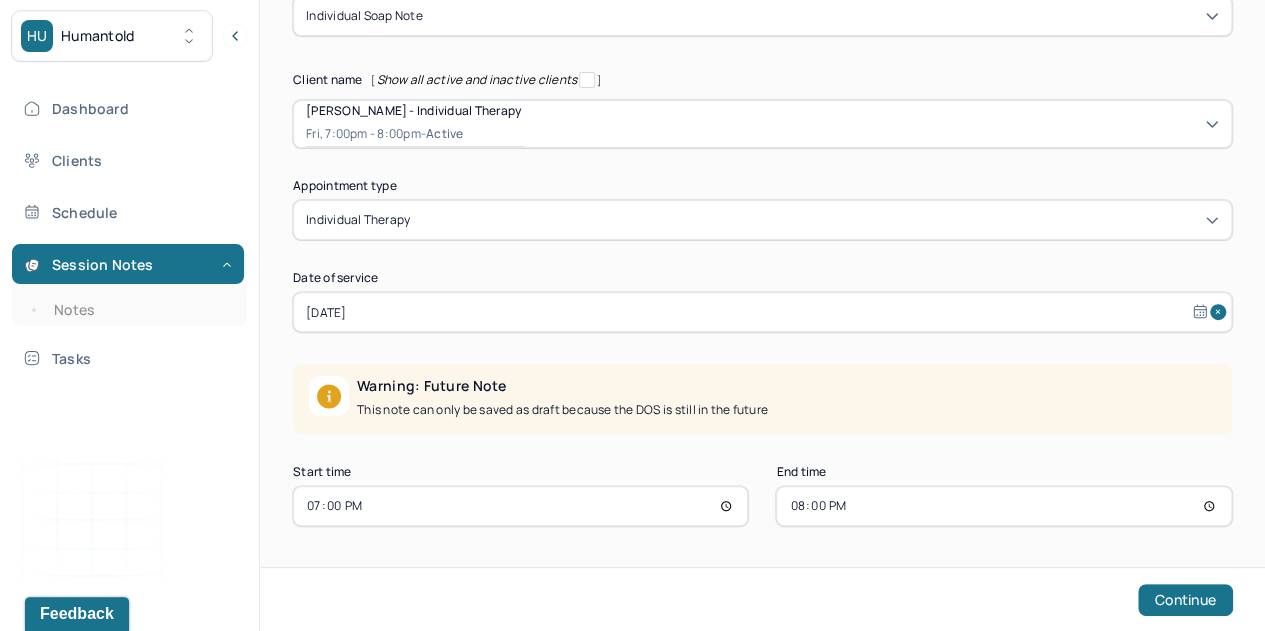click on "19:00" at bounding box center (520, 506) 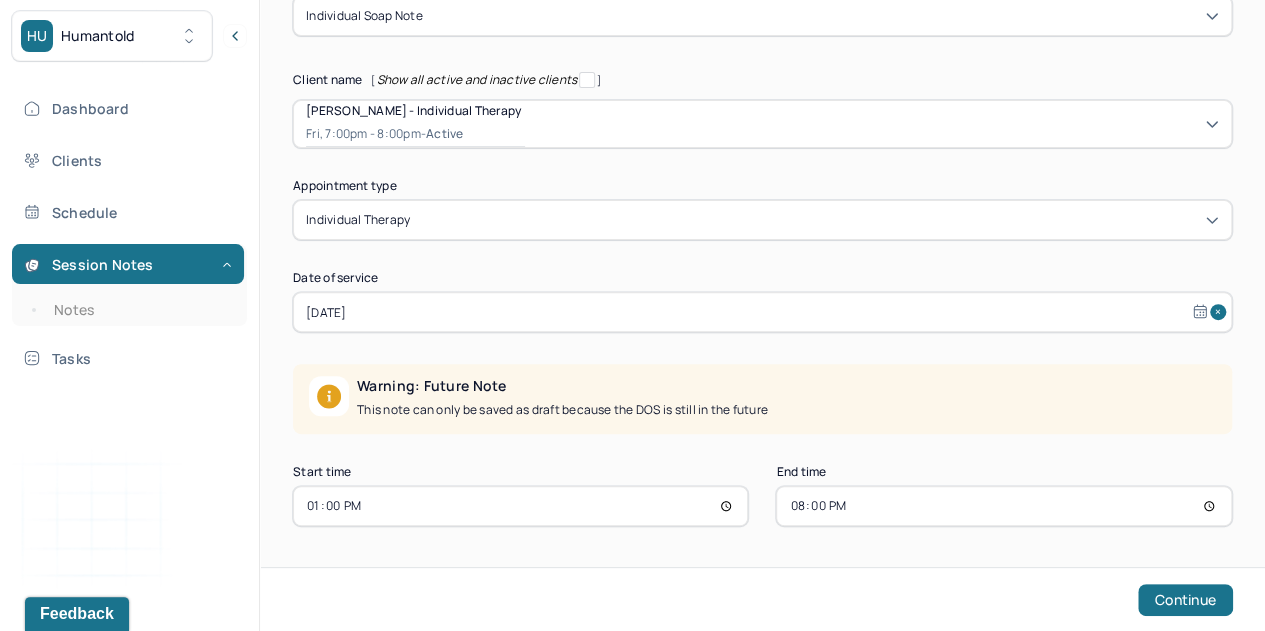 click on "20:00" at bounding box center [1003, 506] 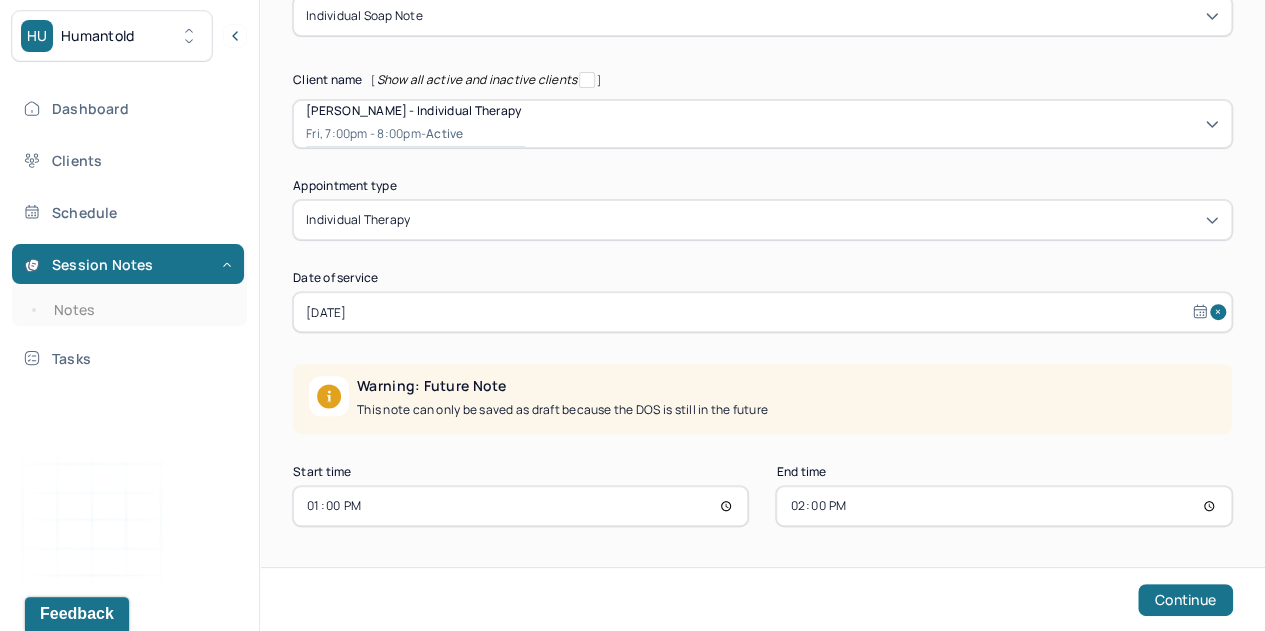 click on "Continue" at bounding box center [1185, 600] 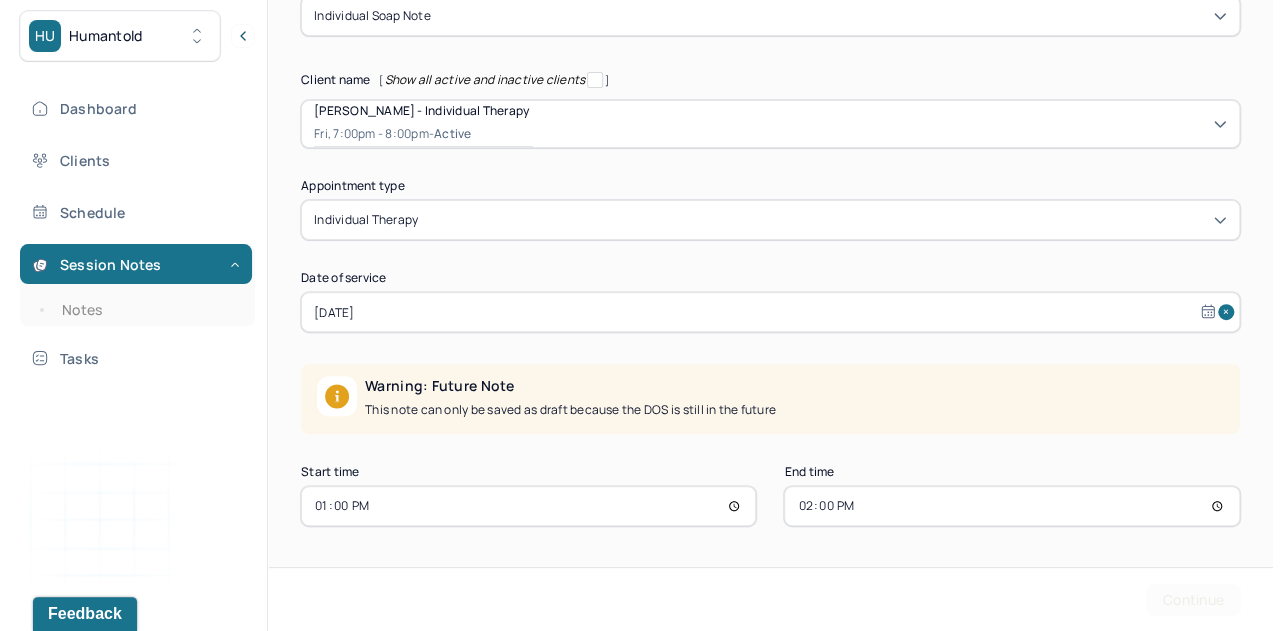 scroll, scrollTop: 0, scrollLeft: 0, axis: both 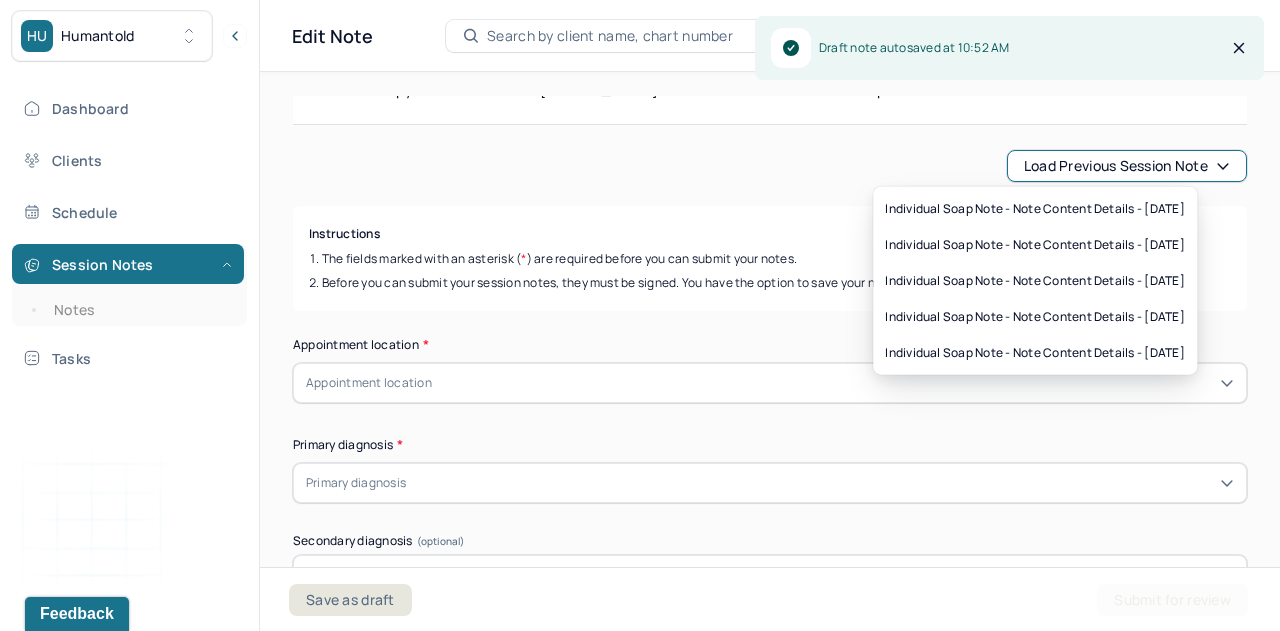 click on "Load previous session note" at bounding box center [1127, 166] 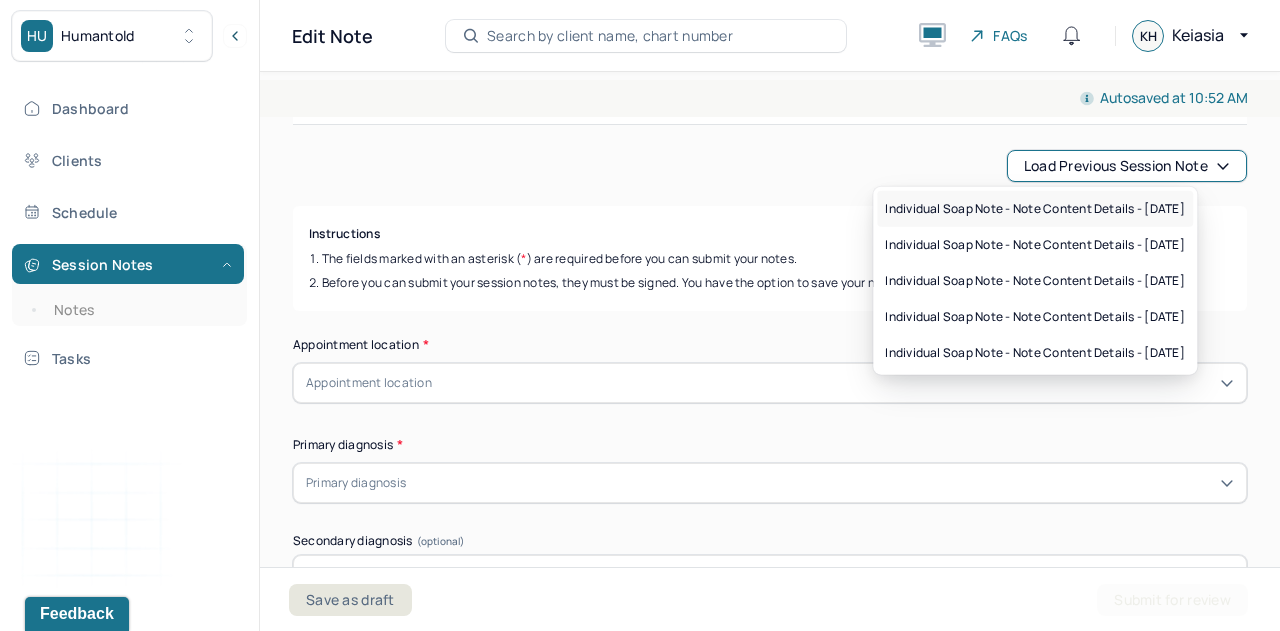 click on "Individual soap note   - Note content Details -   [DATE]" at bounding box center [1035, 209] 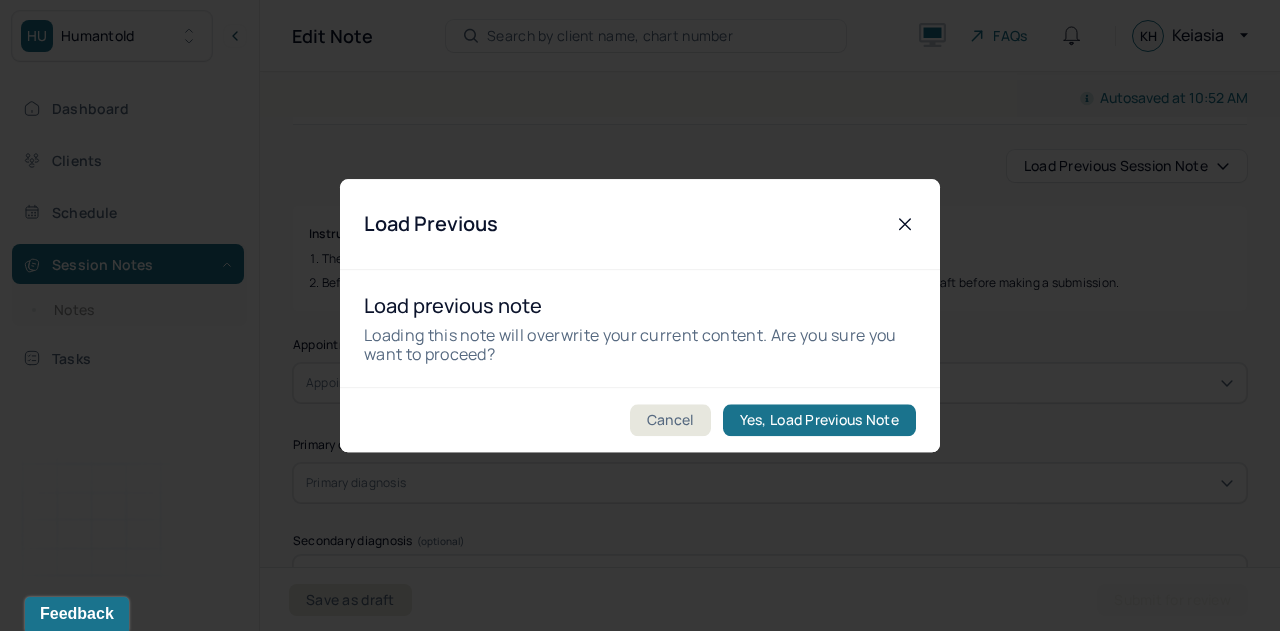 click on "Yes, Load Previous Note" at bounding box center (819, 420) 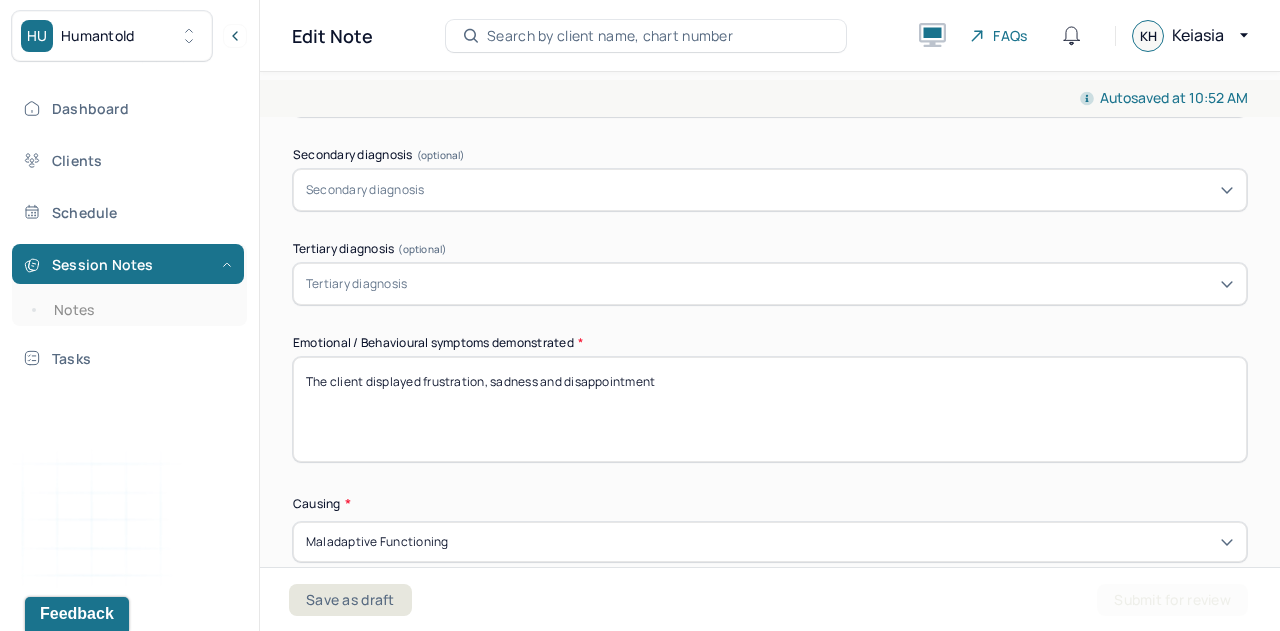scroll, scrollTop: 844, scrollLeft: 0, axis: vertical 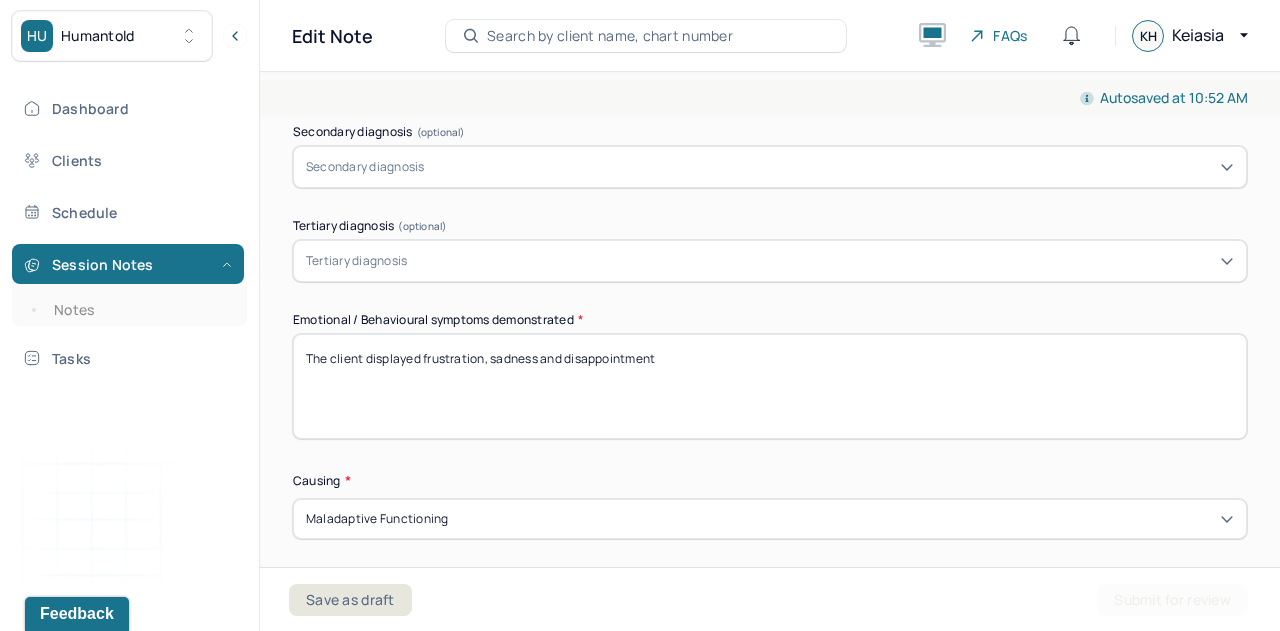 drag, startPoint x: 709, startPoint y: 375, endPoint x: 424, endPoint y: 351, distance: 286.00873 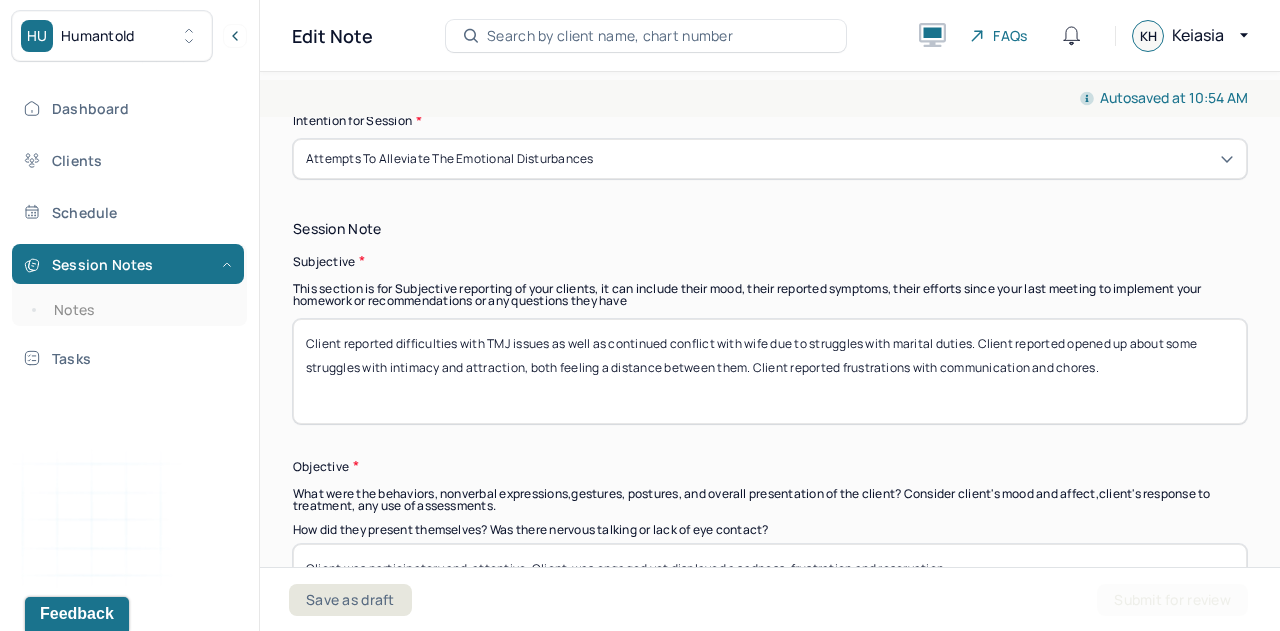 scroll, scrollTop: 1305, scrollLeft: 0, axis: vertical 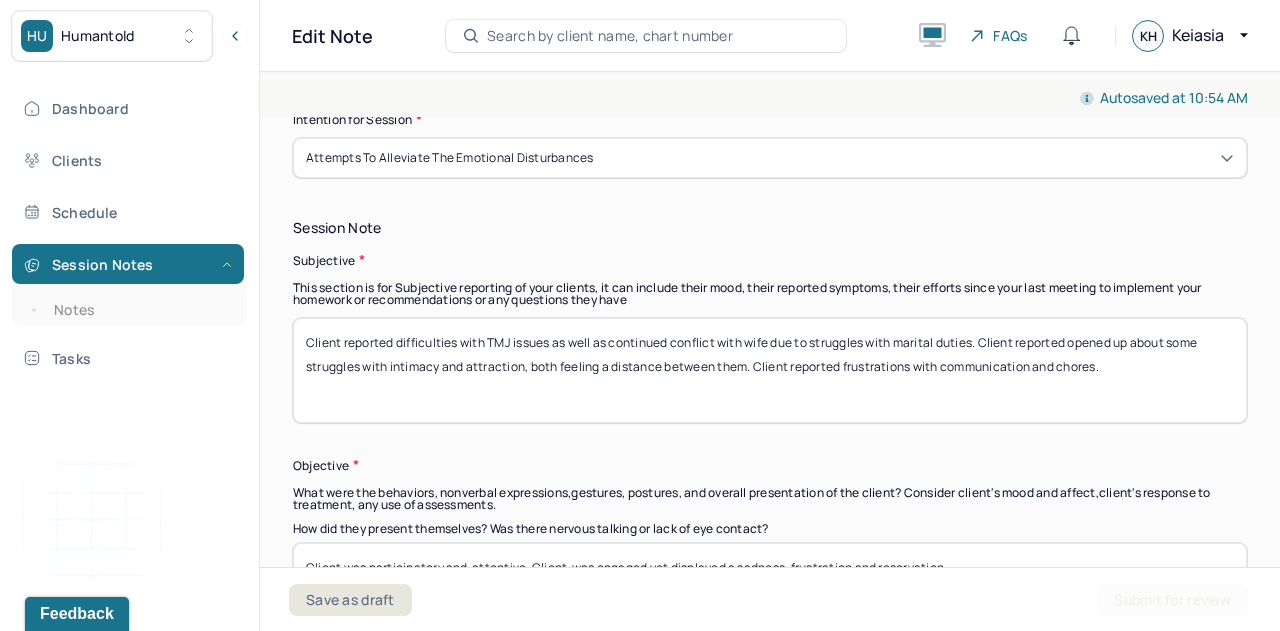 type on "The client displayed a sadness, intense emotional state, and shame." 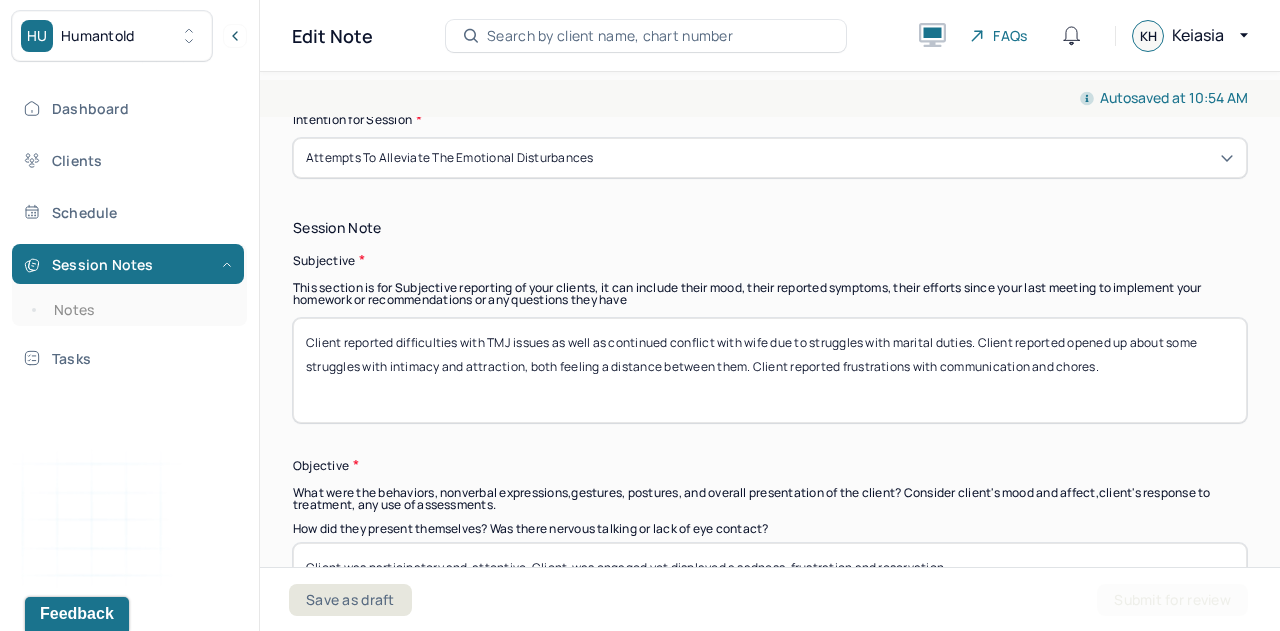 drag, startPoint x: 395, startPoint y: 341, endPoint x: 1187, endPoint y: 361, distance: 792.2525 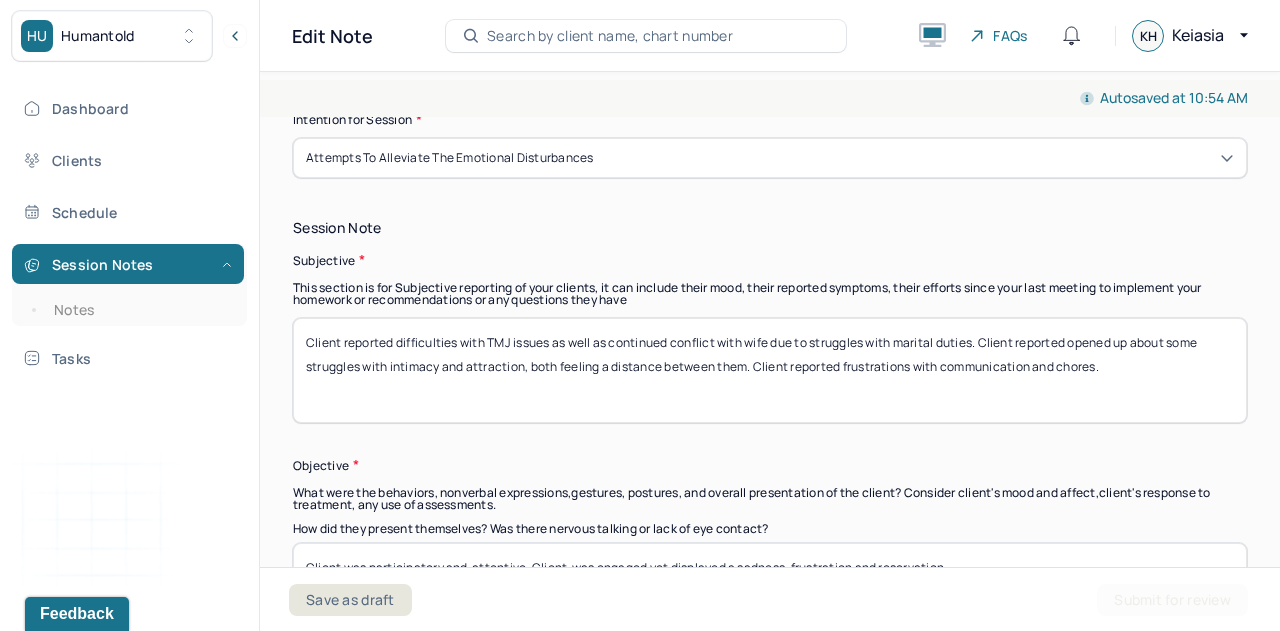 click on "Client reported difficulties with TMJ issues as well as continued conflict with wife due to struggles with marital duties. Client reported opened up about some struggles with intimacy and attraction, both feeling a distance between them. Client reported frustrations with communication and chores." at bounding box center [770, 370] 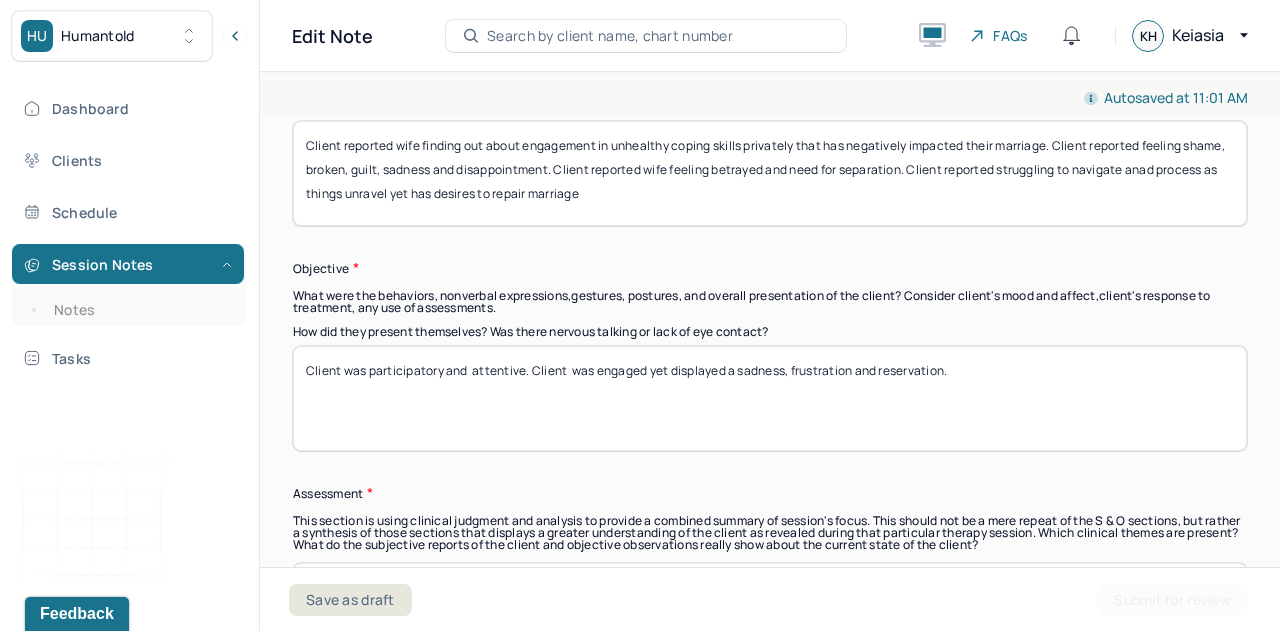 scroll, scrollTop: 1503, scrollLeft: 0, axis: vertical 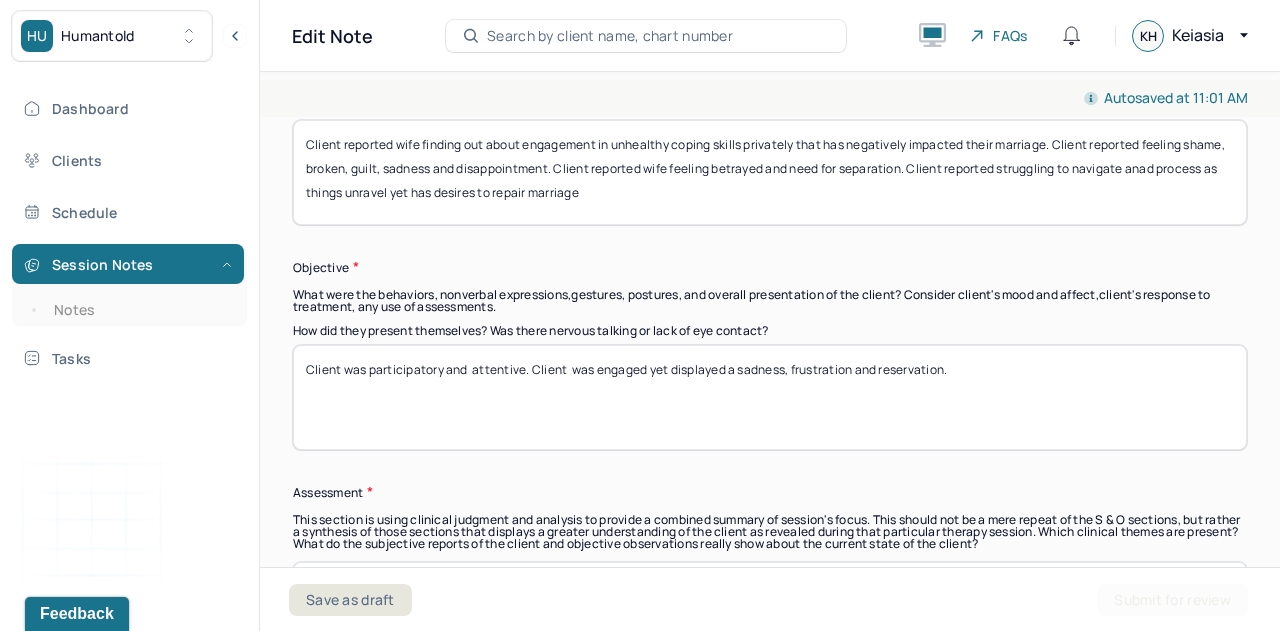 type on "Client reported wife finding out about engagement in unhealthy coping skills privately that has negatively impacted their marriage. Client reported feeling shame, broken, guilt, sadness and disappointment. Client reported wife feeling betrayed and need for separation. Client reported struggling to navigate anad process as things unravel yet has desires to repair marriage" 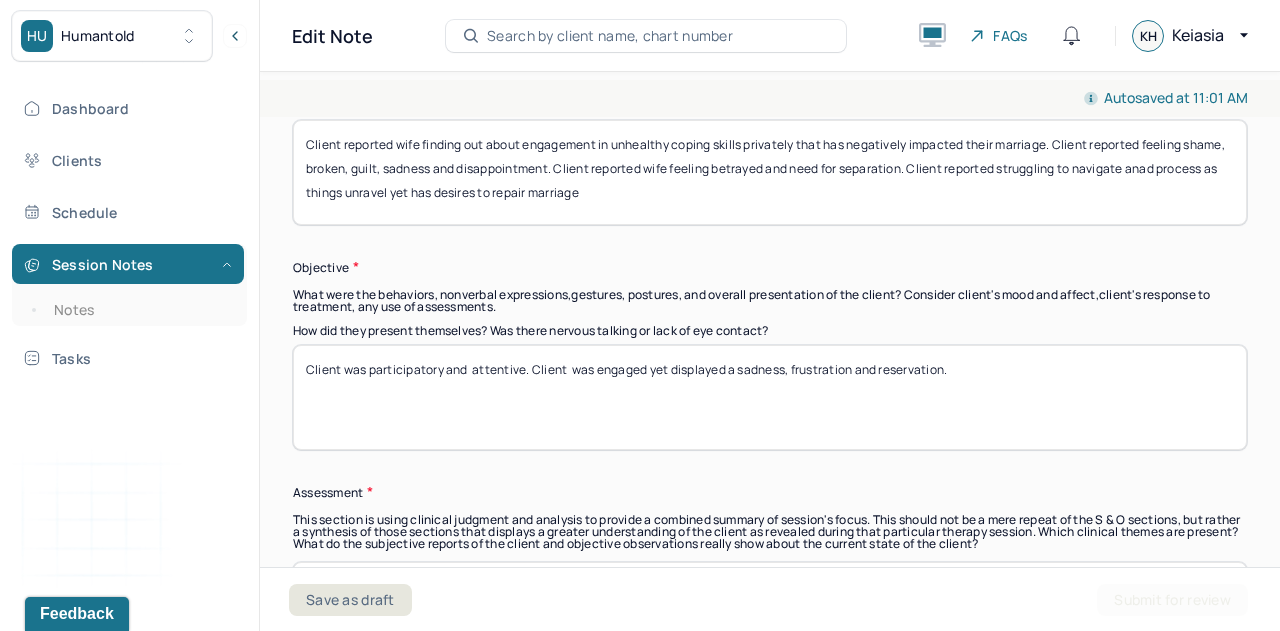 drag, startPoint x: 1018, startPoint y: 371, endPoint x: 454, endPoint y: 381, distance: 564.0886 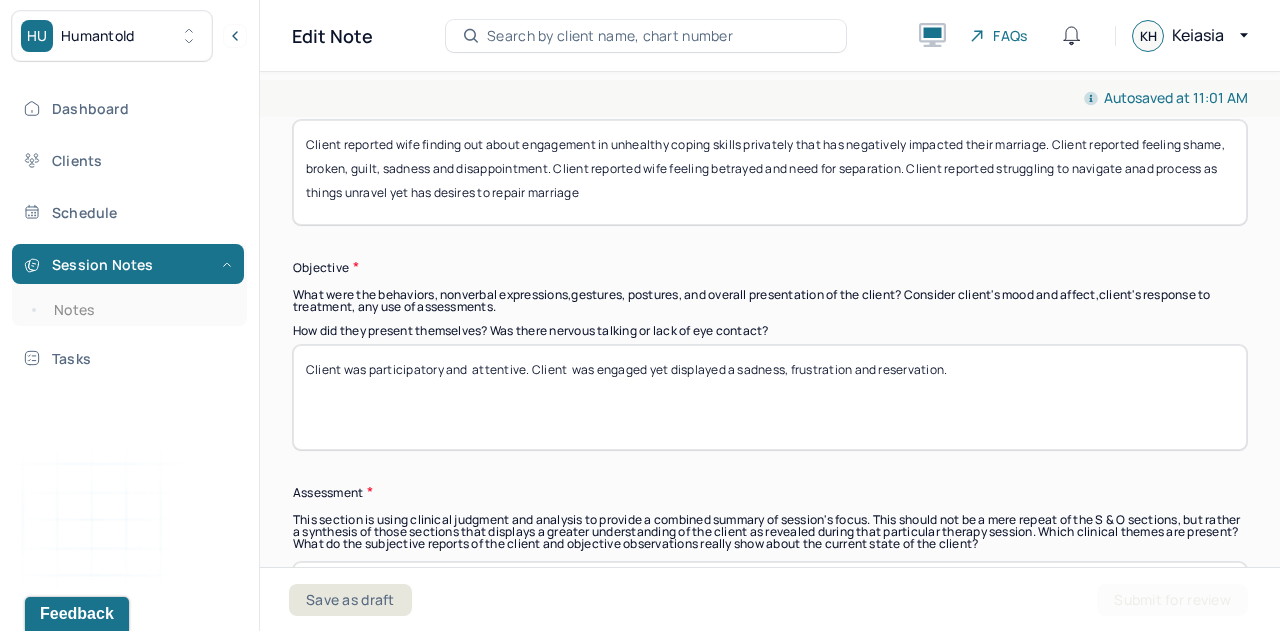 click on "Client was participatory and  attentive. Client  was engaged yet displayed a sadness, frustration and reservation." at bounding box center [770, 397] 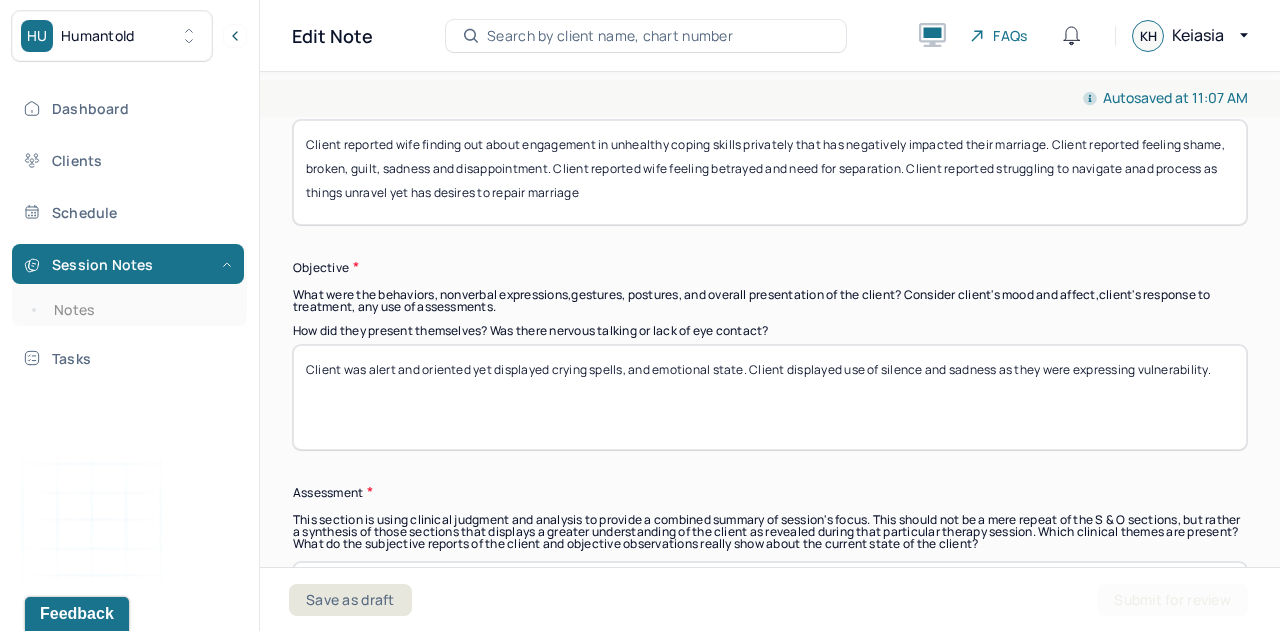 scroll, scrollTop: 1744, scrollLeft: 0, axis: vertical 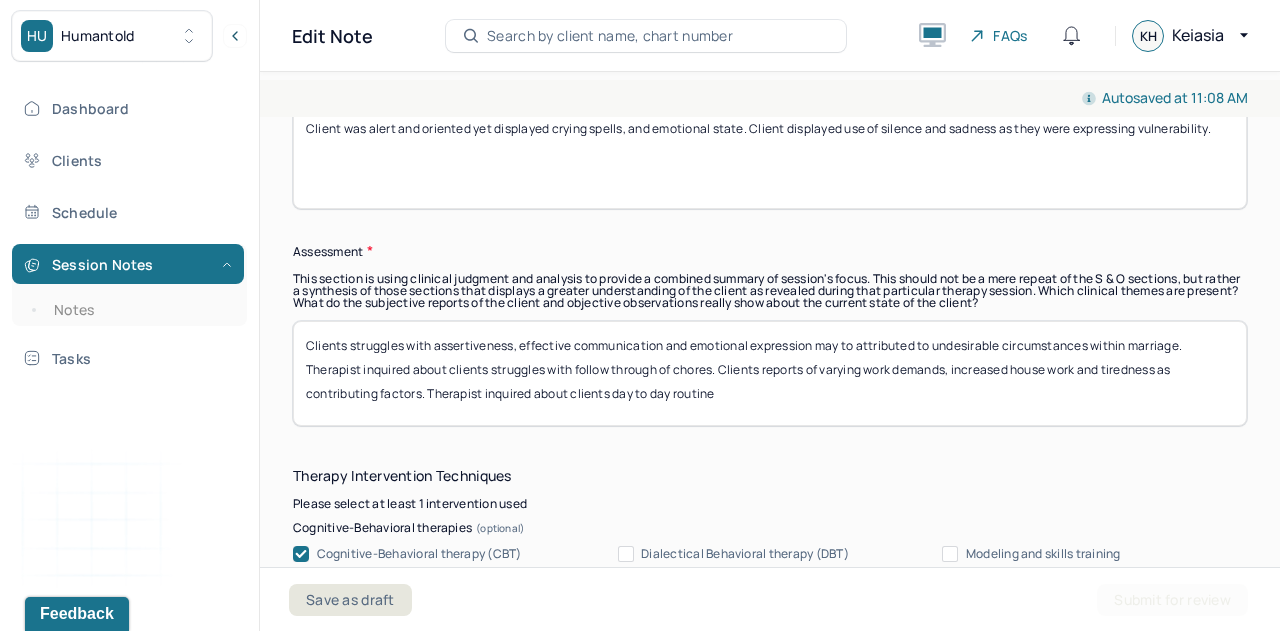 type on "Client was alert and oriented yet displayed crying spells, and emotional state. Client displayed use of silence and sadness as they were expressing vulnerability." 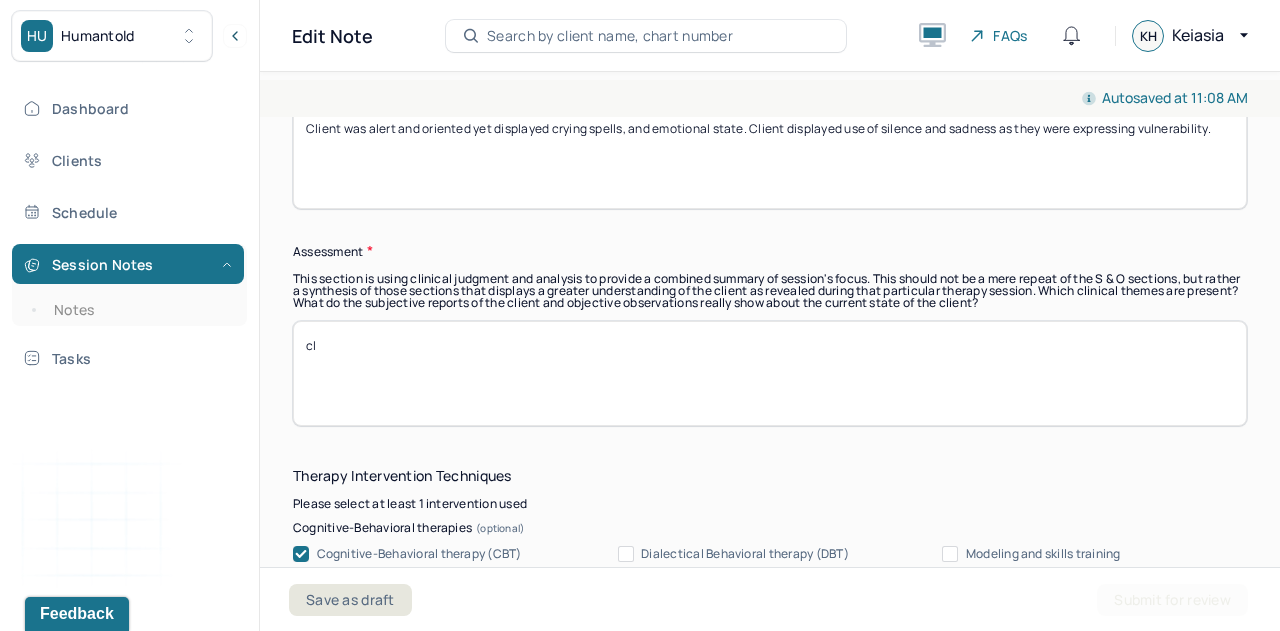 type on "c" 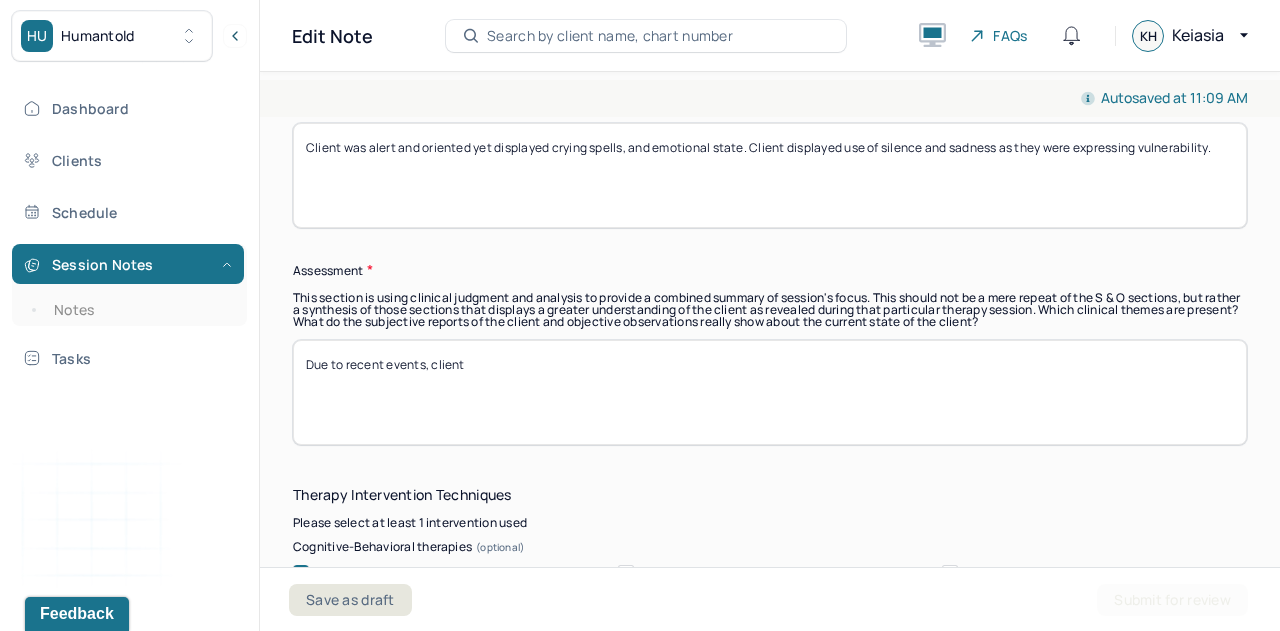 scroll, scrollTop: 1726, scrollLeft: 0, axis: vertical 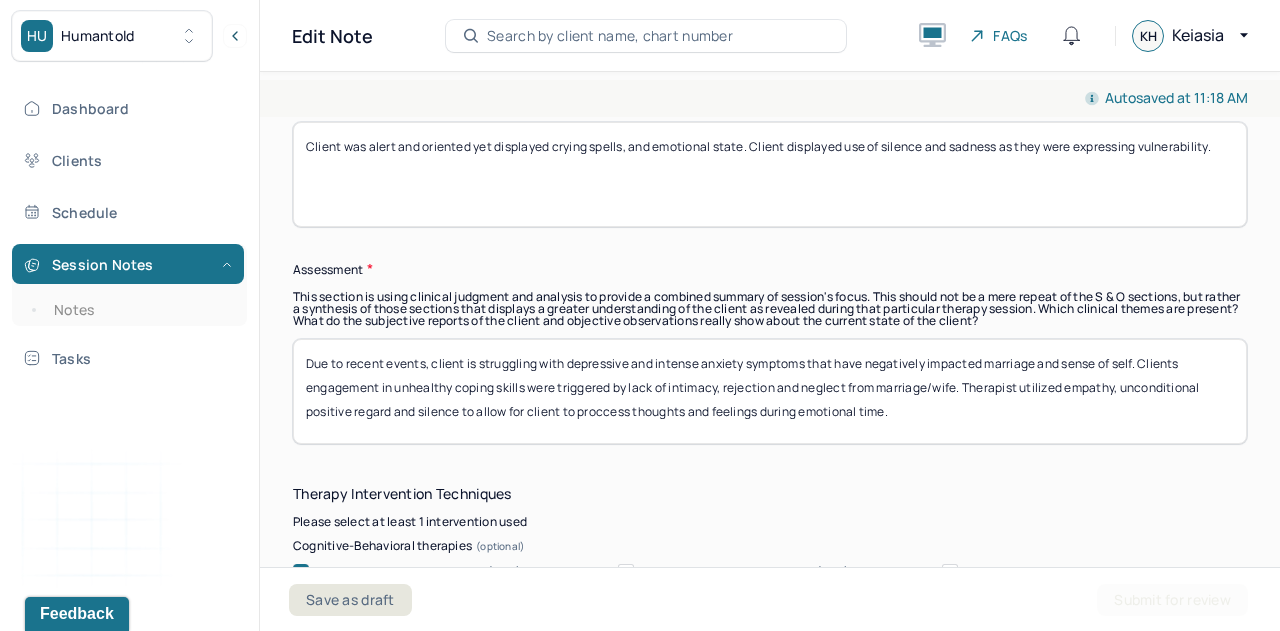 click on "Due to recent events, client is struggling with depressive and intense anxiety symptoms that have negatively impacted marriage and sense of self. Clients engagement in unhealthy coping skills were triggered by lack of intimacy, rejection and neglect from marriage/wife. Therapist utilized empathy, unconditional positive regard and silence to allow for client to proccess thoughts and feelings during emotional time." at bounding box center (770, 391) 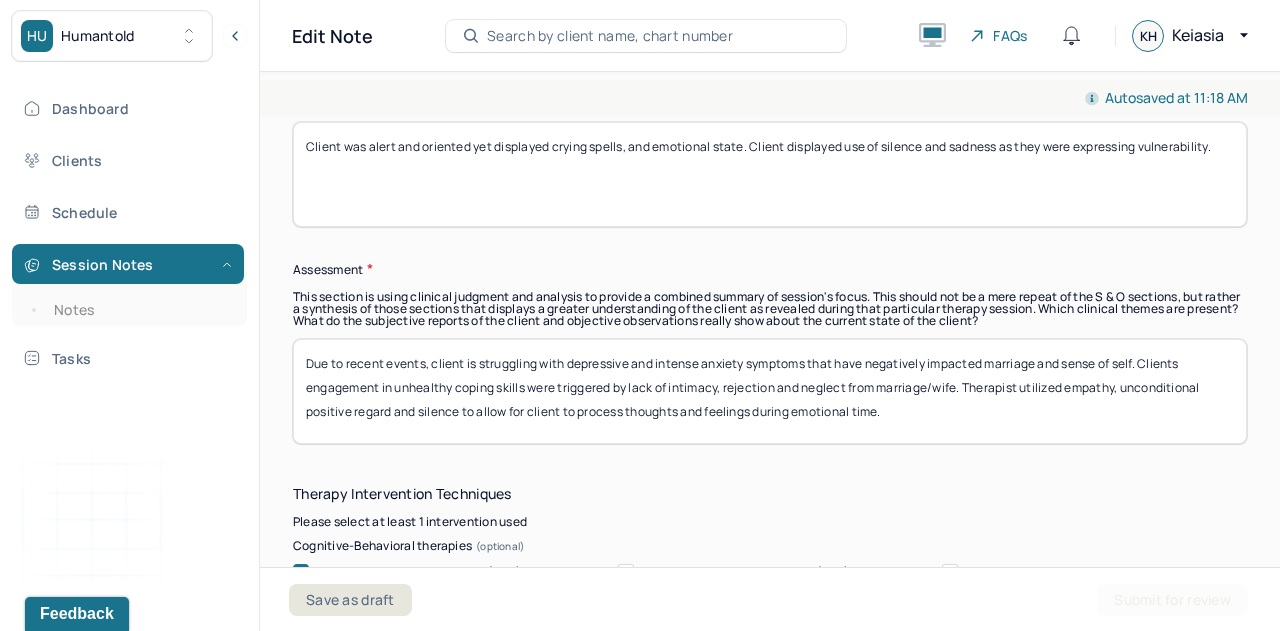 click on "Due to recent events, client is struggling with depressive and intense anxiety symptoms that have negatively impacted marriage and sense of self. Clients engagement in unhealthy coping skills were triggered by lack of intimacy, rejection and neglect from marriage/wife. Therapist utilized empathy, unconditional positive regard and silence to allow for client to proccess thoughts and feelings during emotional time." at bounding box center (770, 391) 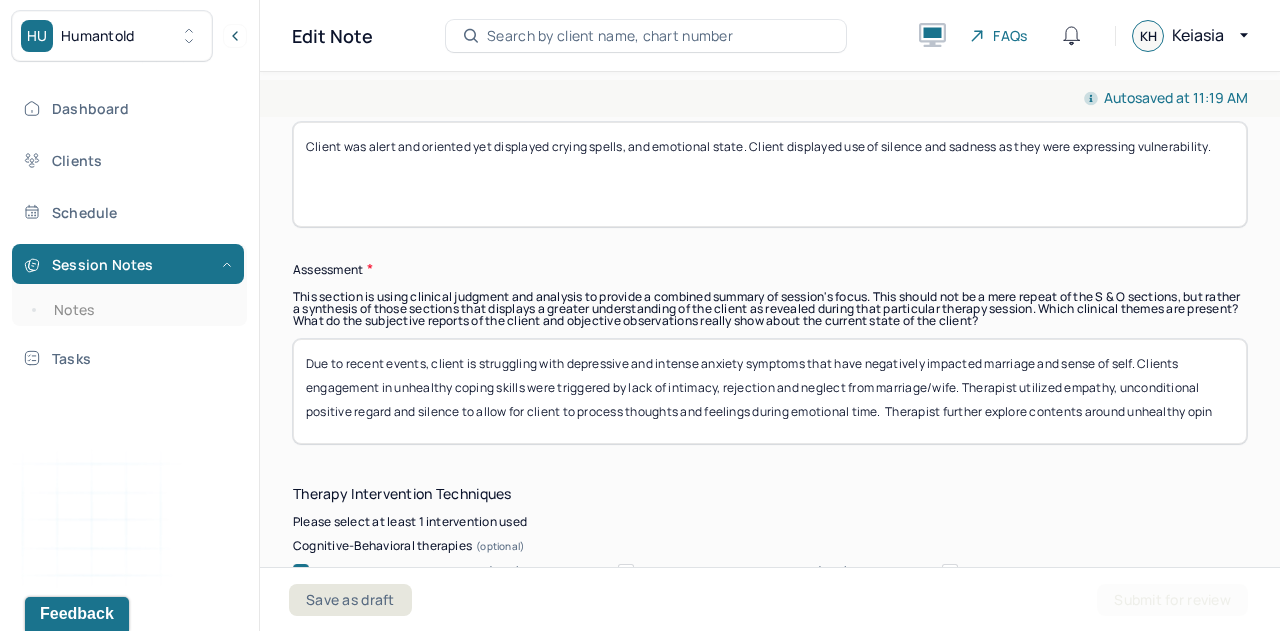 scroll, scrollTop: 0, scrollLeft: 0, axis: both 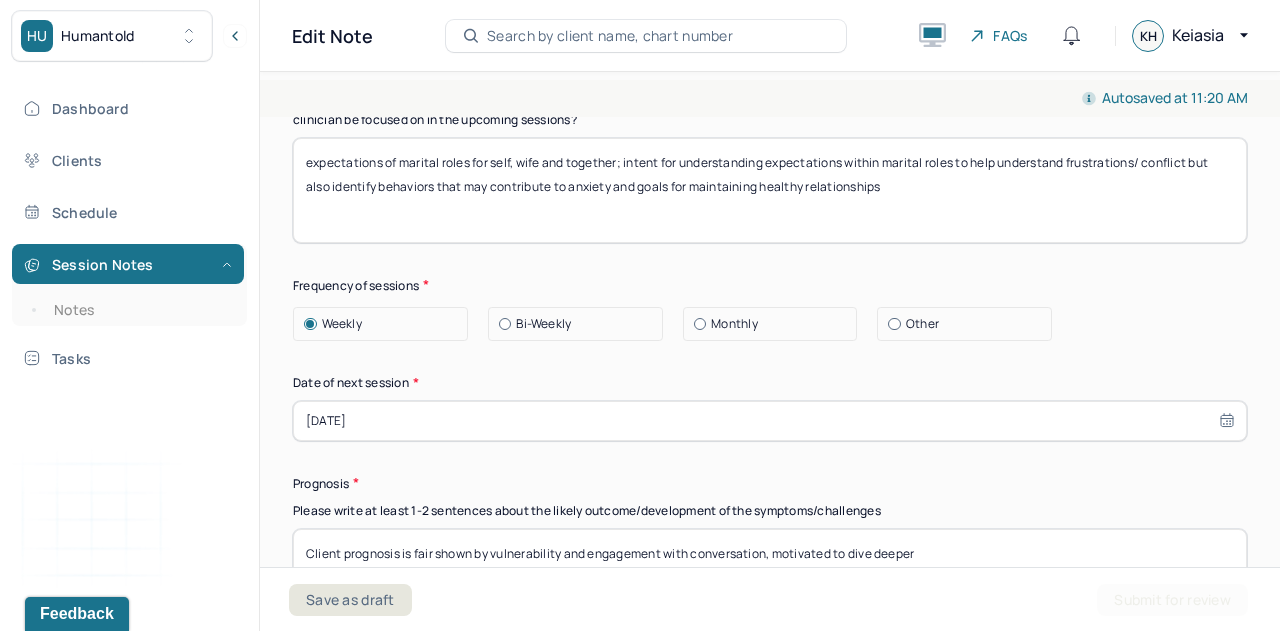 type on "Due to recent events, client is struggling with depressive and intense anxiety symptoms that have negatively impacted marriage and sense of self. Clients engagement in unhealthy coping skills were triggered by lack of intimacy, rejection and neglect from marriage/wife. Therapist utilized empathy, unconditional positive regard and silence to allow for client to process thoughts and feelings during emotional time.  Therapist further explore contents around unhealthy coping skill." 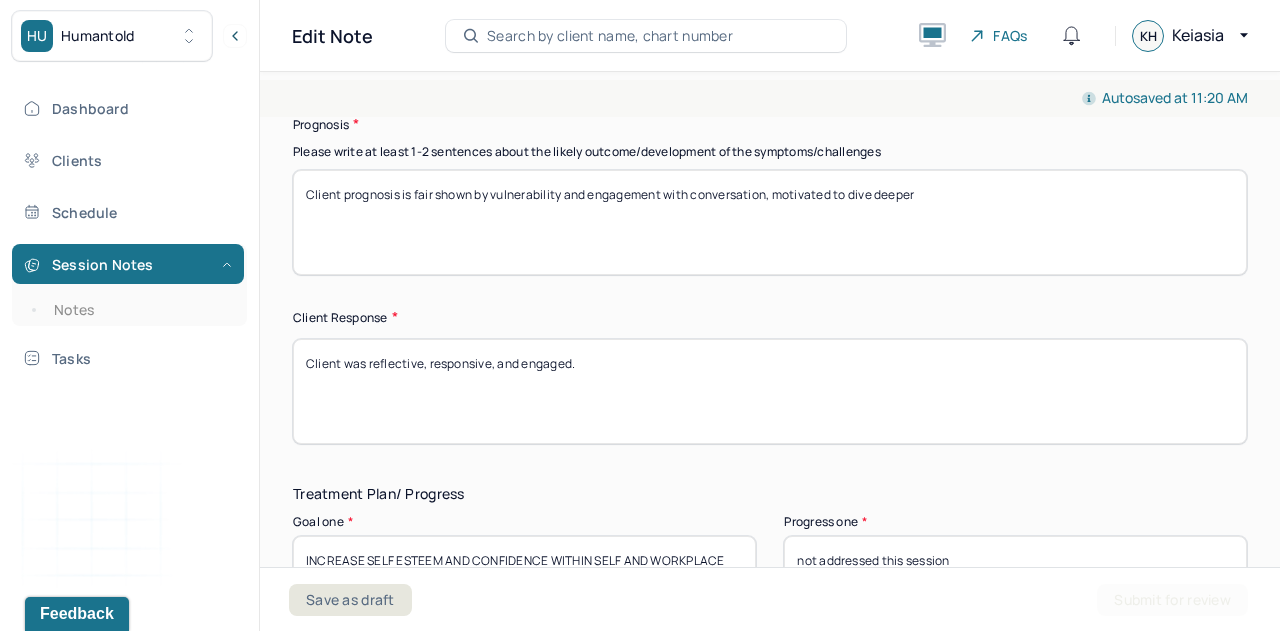 scroll, scrollTop: 2990, scrollLeft: 0, axis: vertical 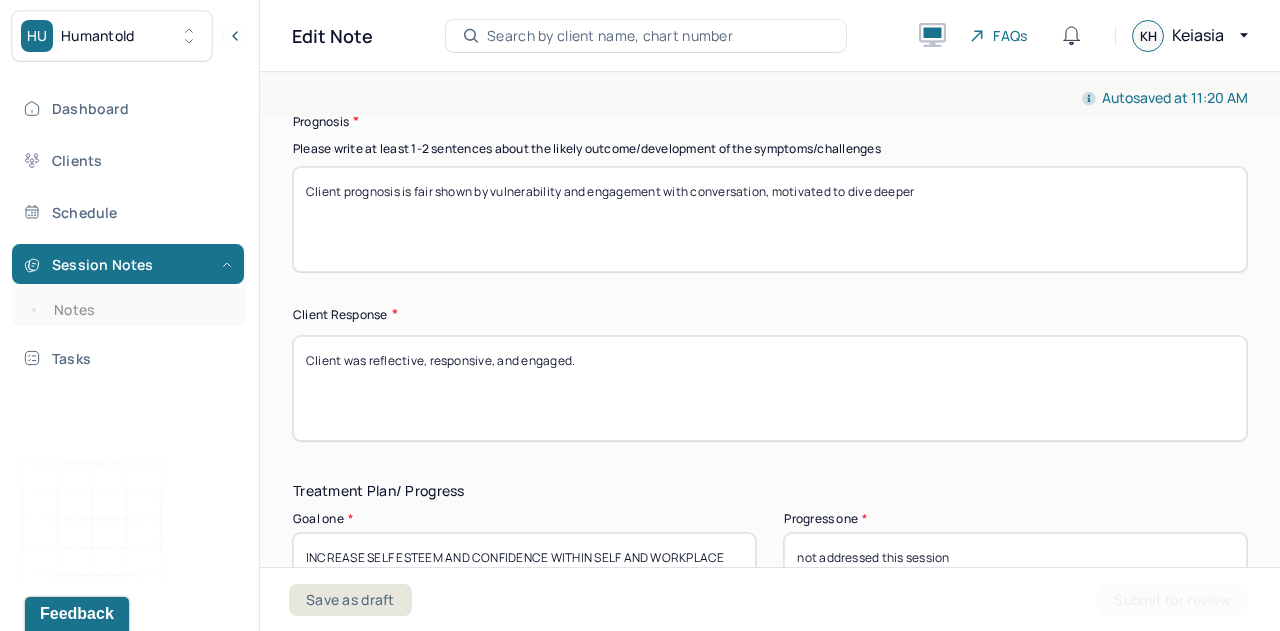type on "potential session with wife to address recent events and steps moving forward within marriage and coping skill" 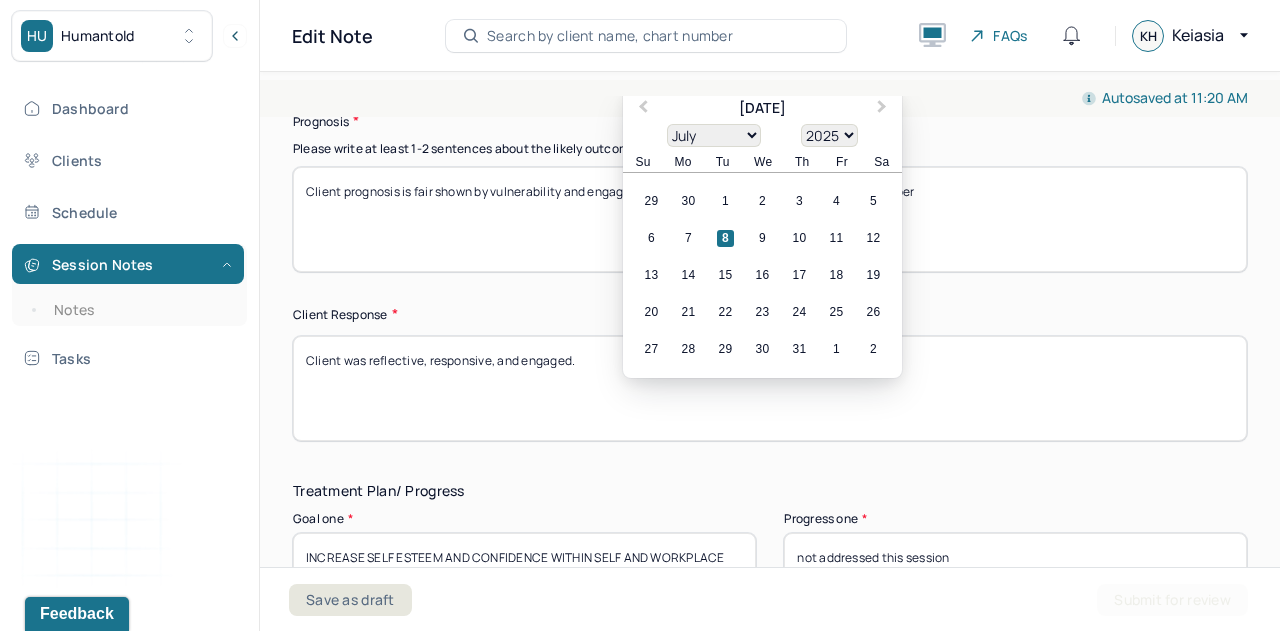 click on "11" at bounding box center [836, 238] 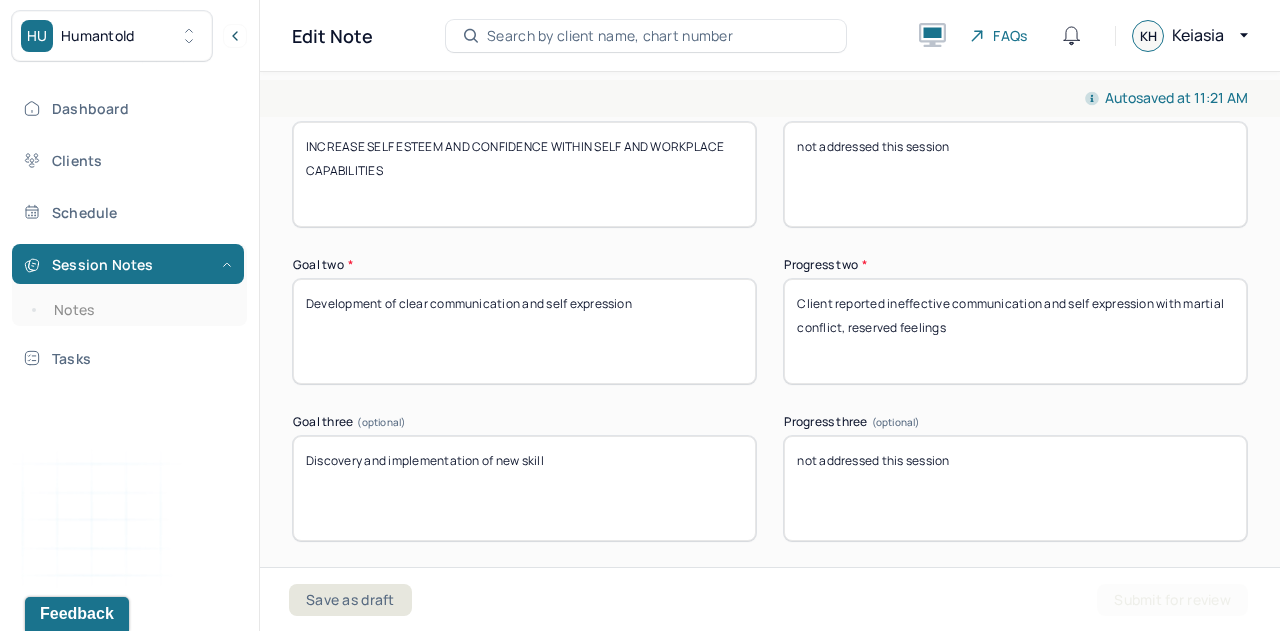 scroll, scrollTop: 3405, scrollLeft: 0, axis: vertical 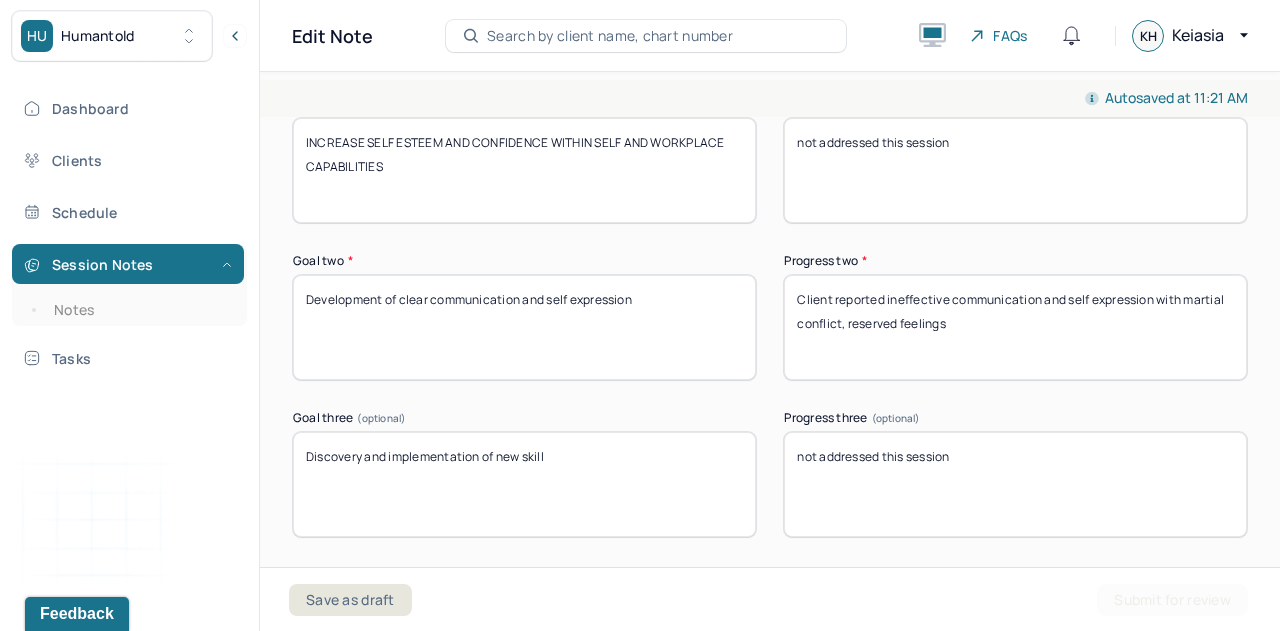 drag, startPoint x: 1026, startPoint y: 356, endPoint x: 777, endPoint y: 350, distance: 249.07228 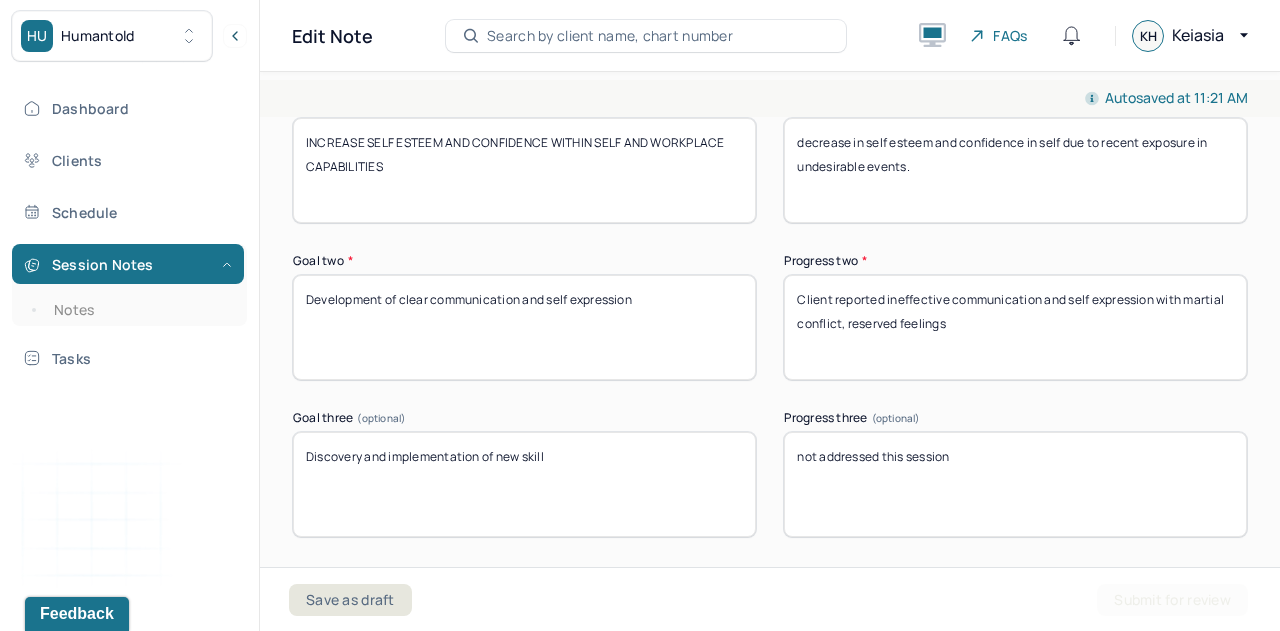 type on "decrease in self esteem and confidence in self due to recent exposure in undesirable events." 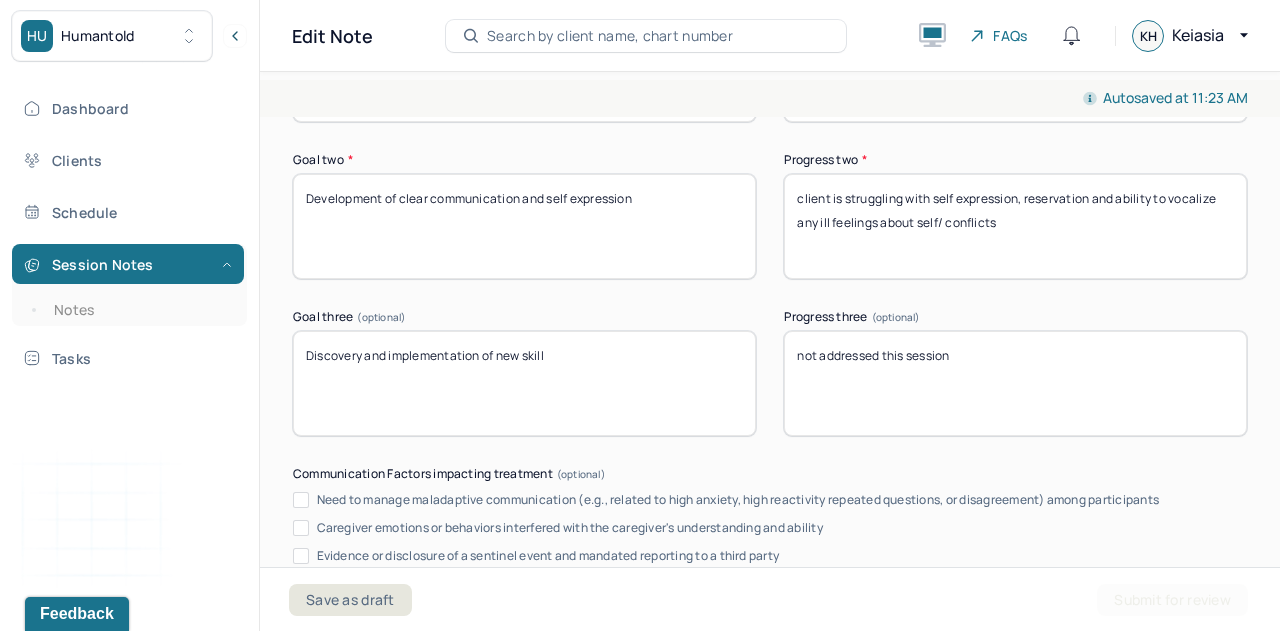 scroll, scrollTop: 3525, scrollLeft: 0, axis: vertical 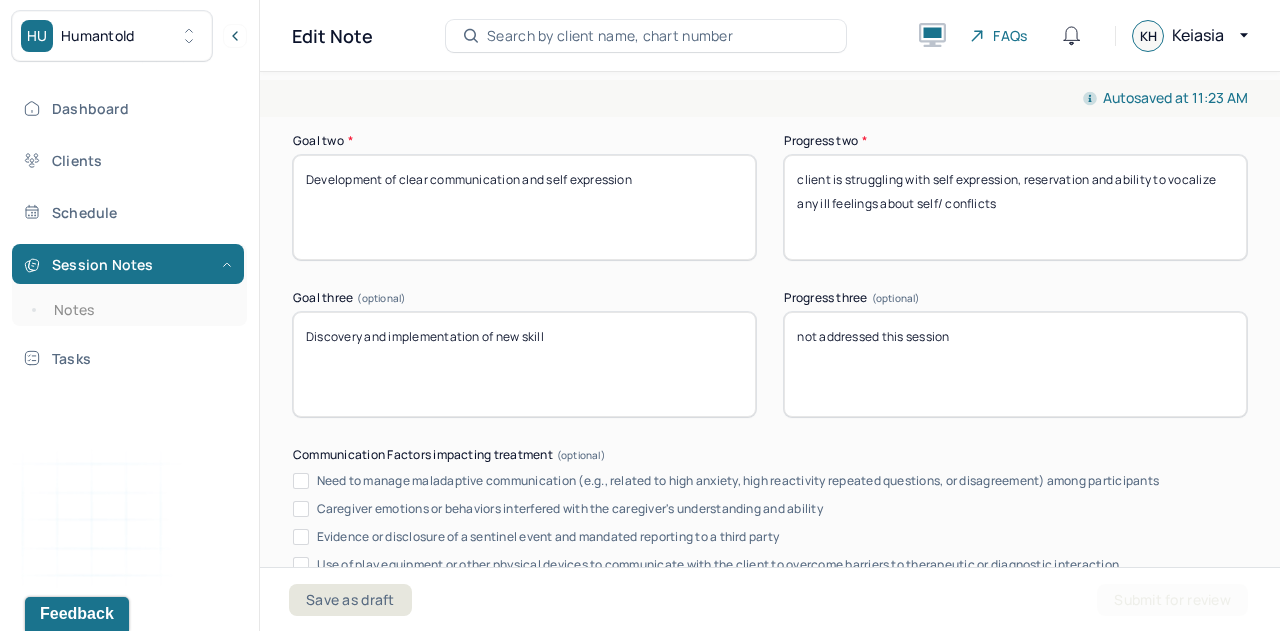 drag, startPoint x: 819, startPoint y: 377, endPoint x: 786, endPoint y: 433, distance: 65 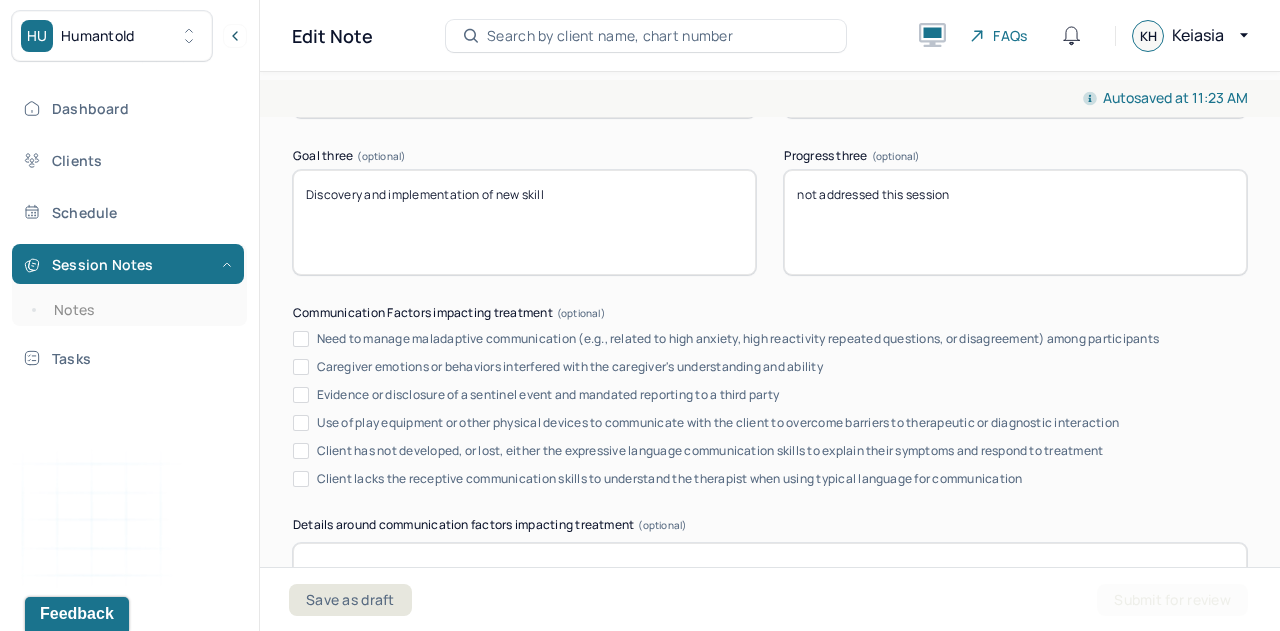 scroll, scrollTop: 3668, scrollLeft: 0, axis: vertical 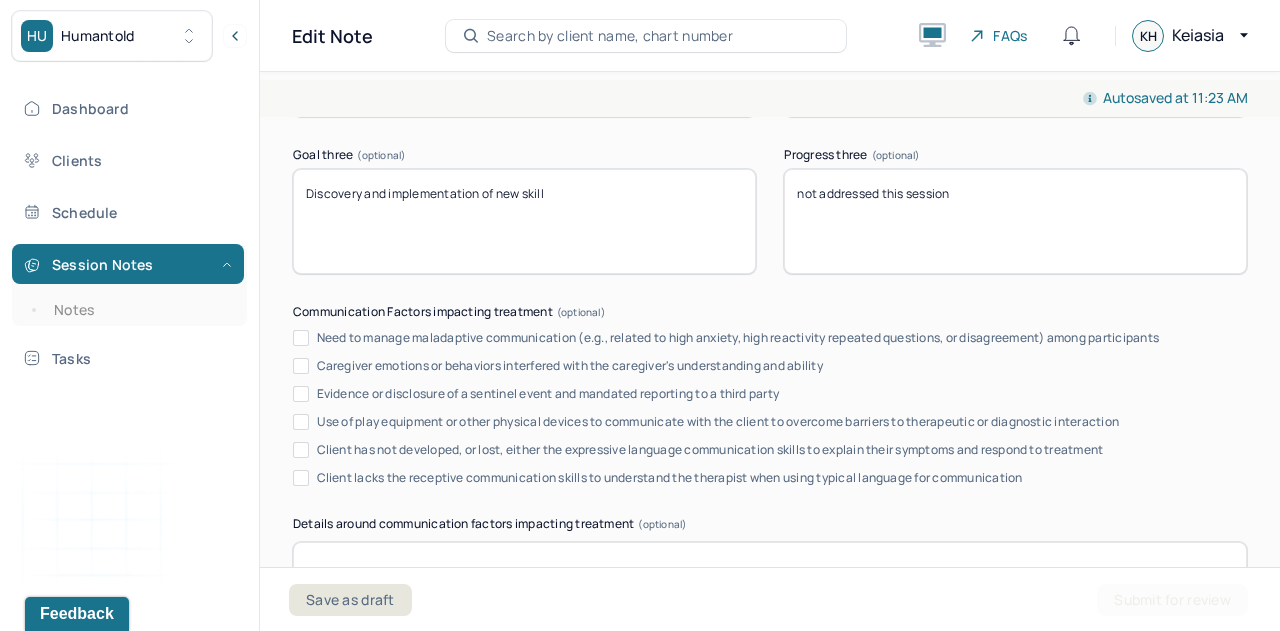 type on "client is struggling with self expression, reservation and ability to vocalize any ill feelings about self/ conflicts" 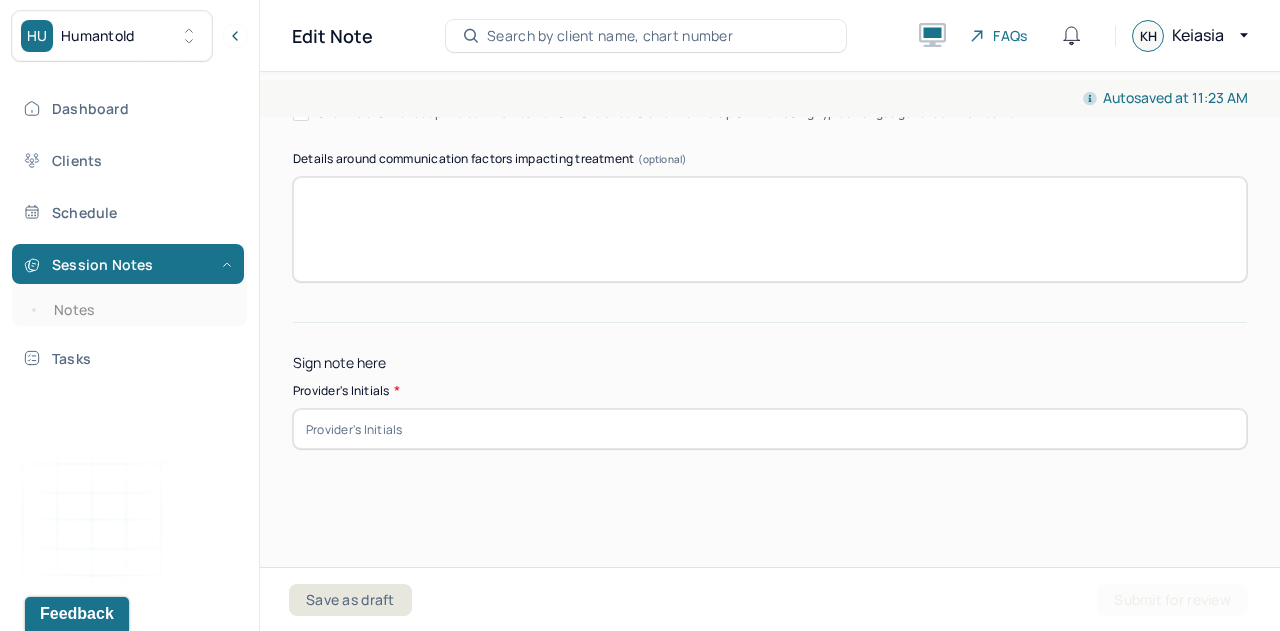 scroll, scrollTop: 4192, scrollLeft: 0, axis: vertical 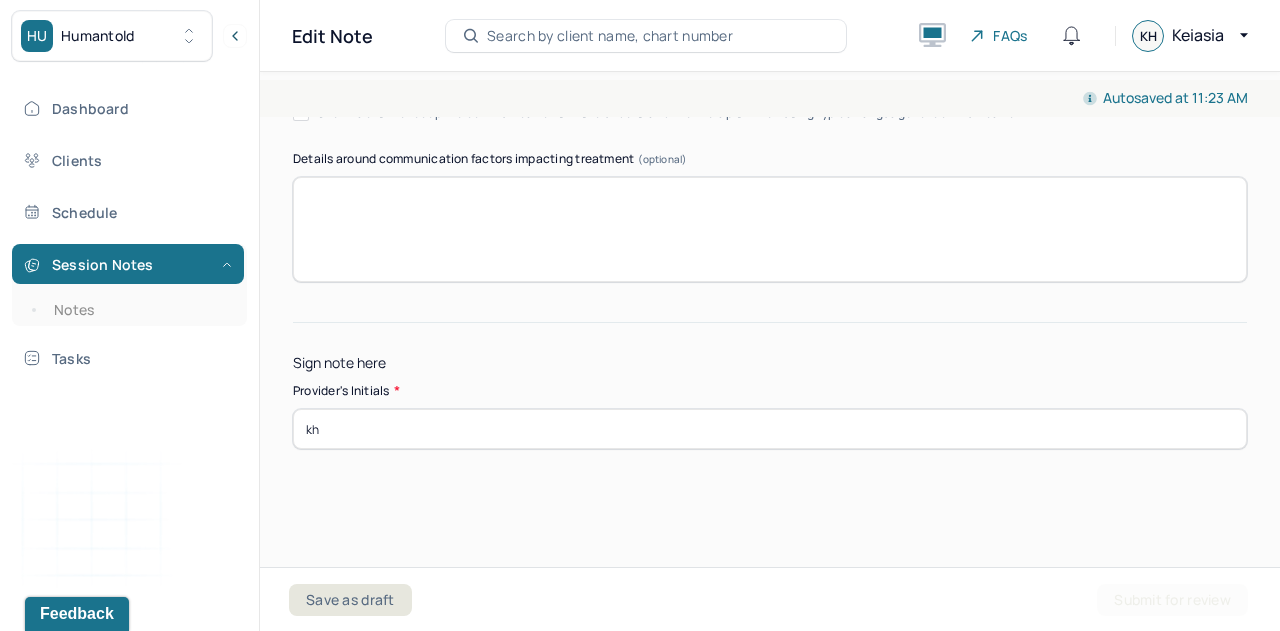 type on "kh" 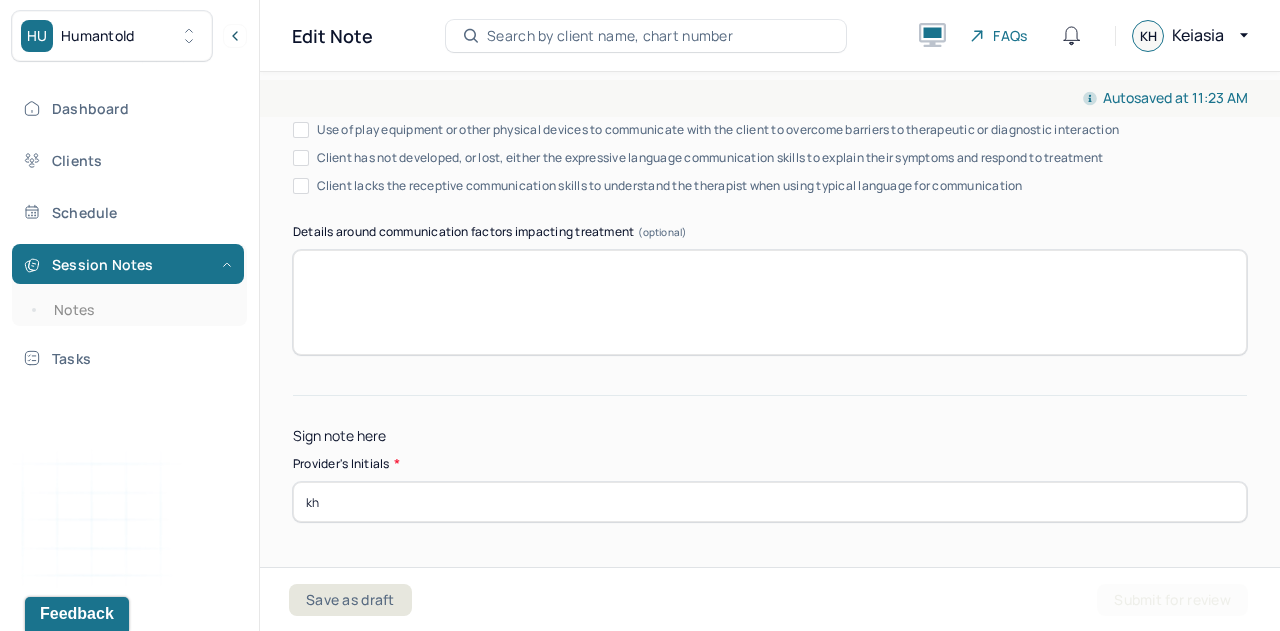 scroll, scrollTop: 4208, scrollLeft: 0, axis: vertical 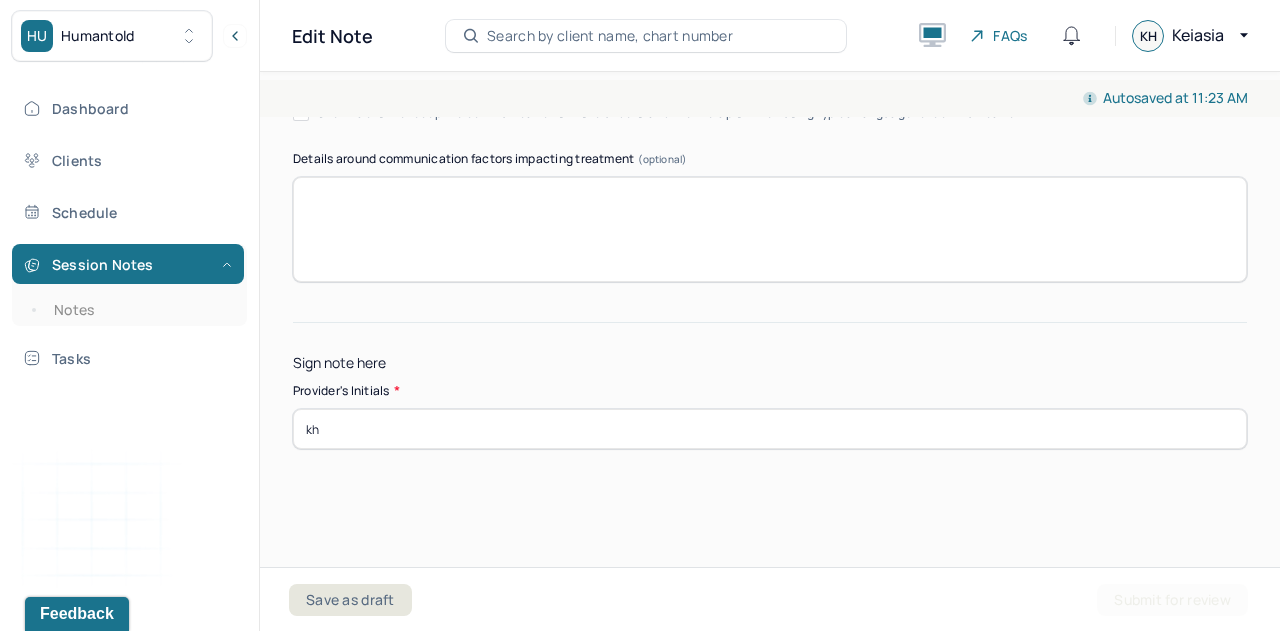 click on "kh" at bounding box center (770, 429) 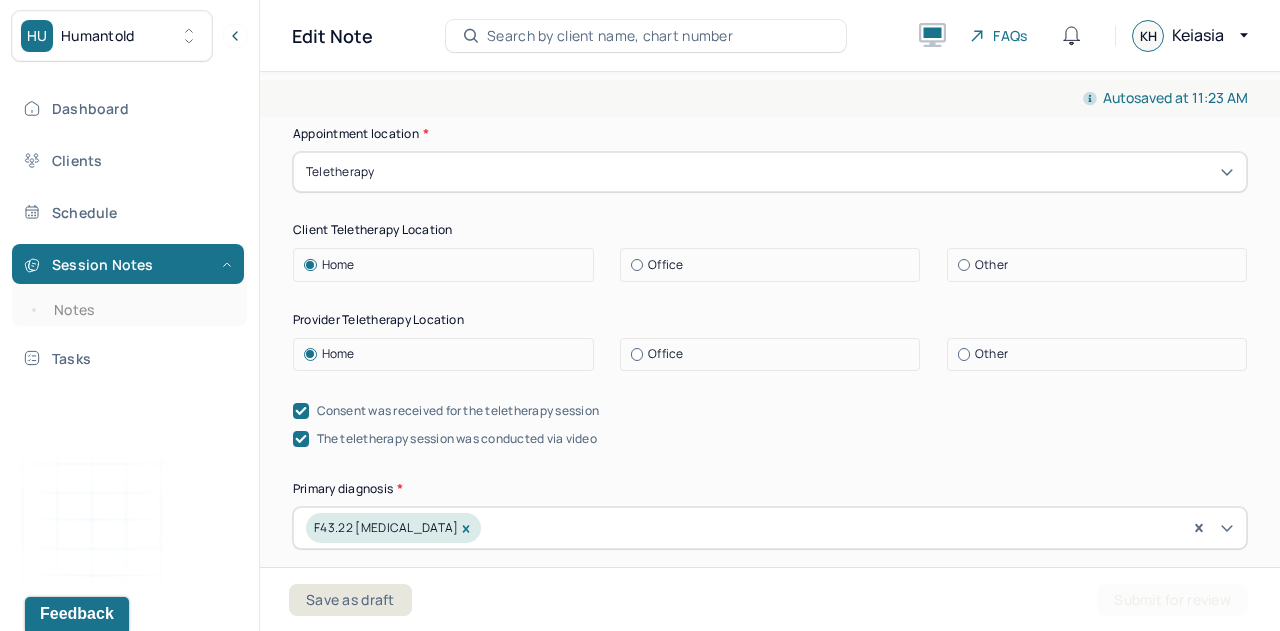 scroll, scrollTop: 390, scrollLeft: 0, axis: vertical 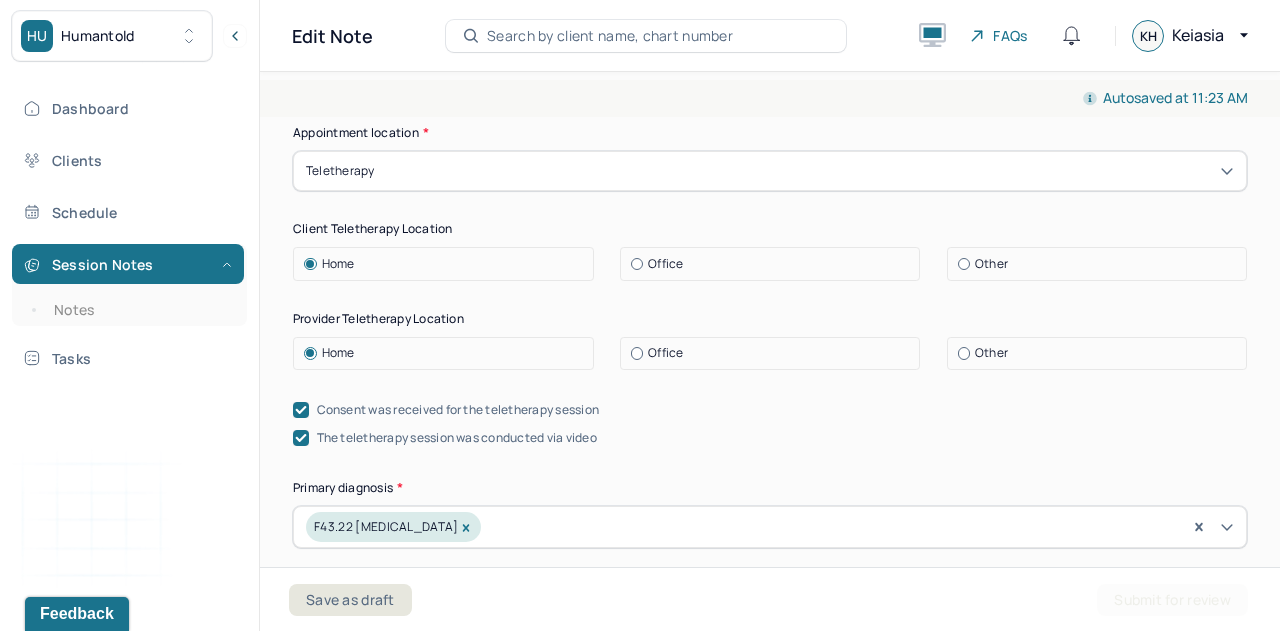 click on "Home" at bounding box center (338, 353) 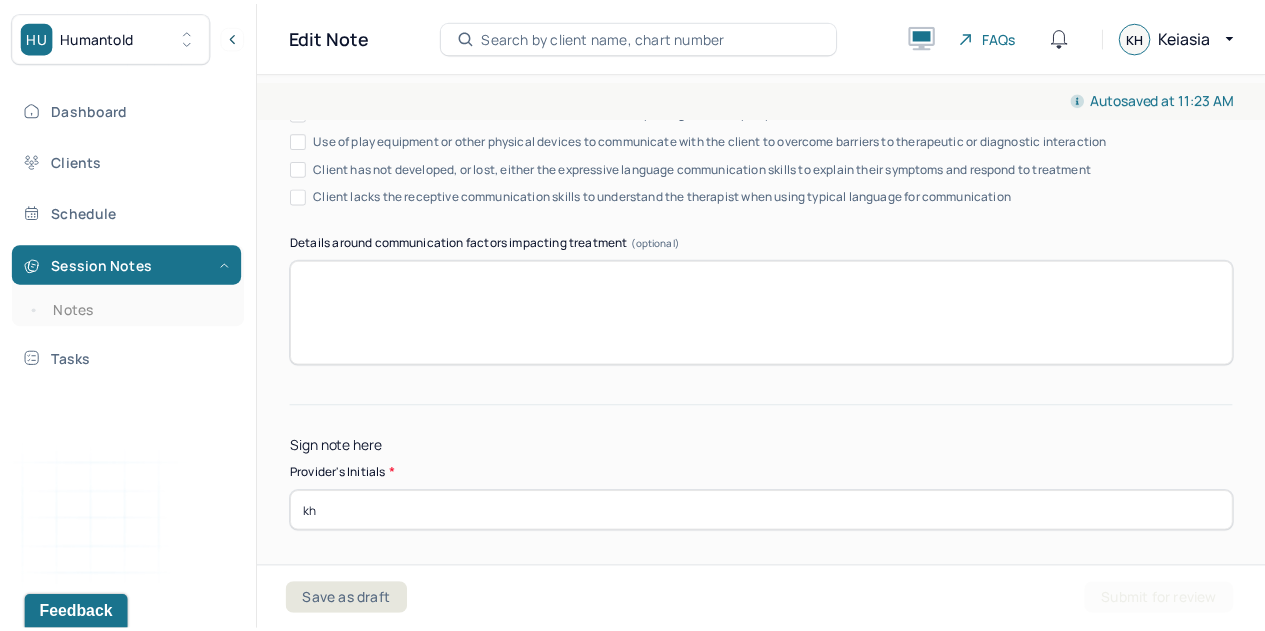 scroll, scrollTop: 4208, scrollLeft: 0, axis: vertical 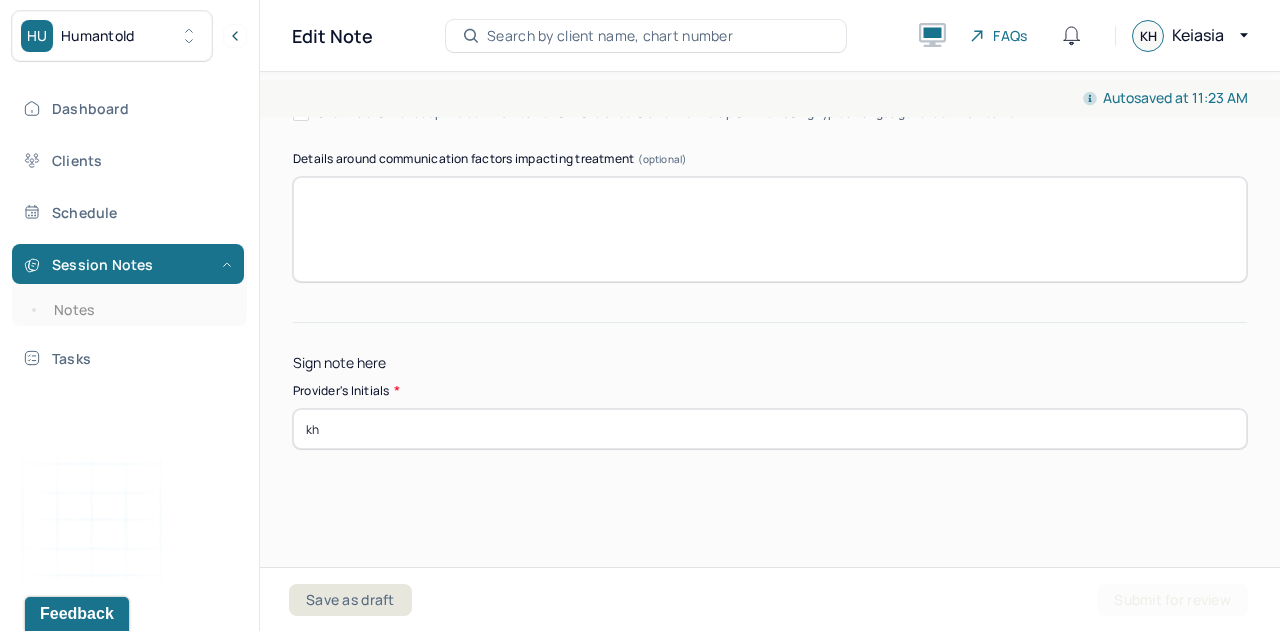 click on "Save as draft" at bounding box center (350, 600) 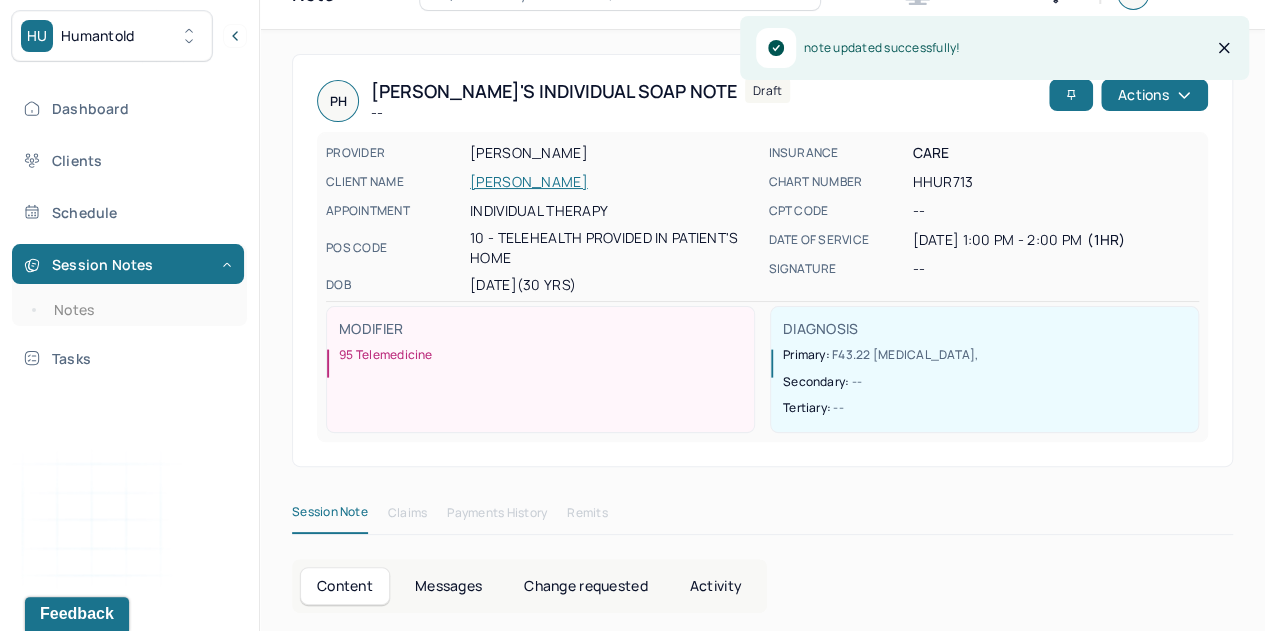 scroll, scrollTop: 0, scrollLeft: 0, axis: both 